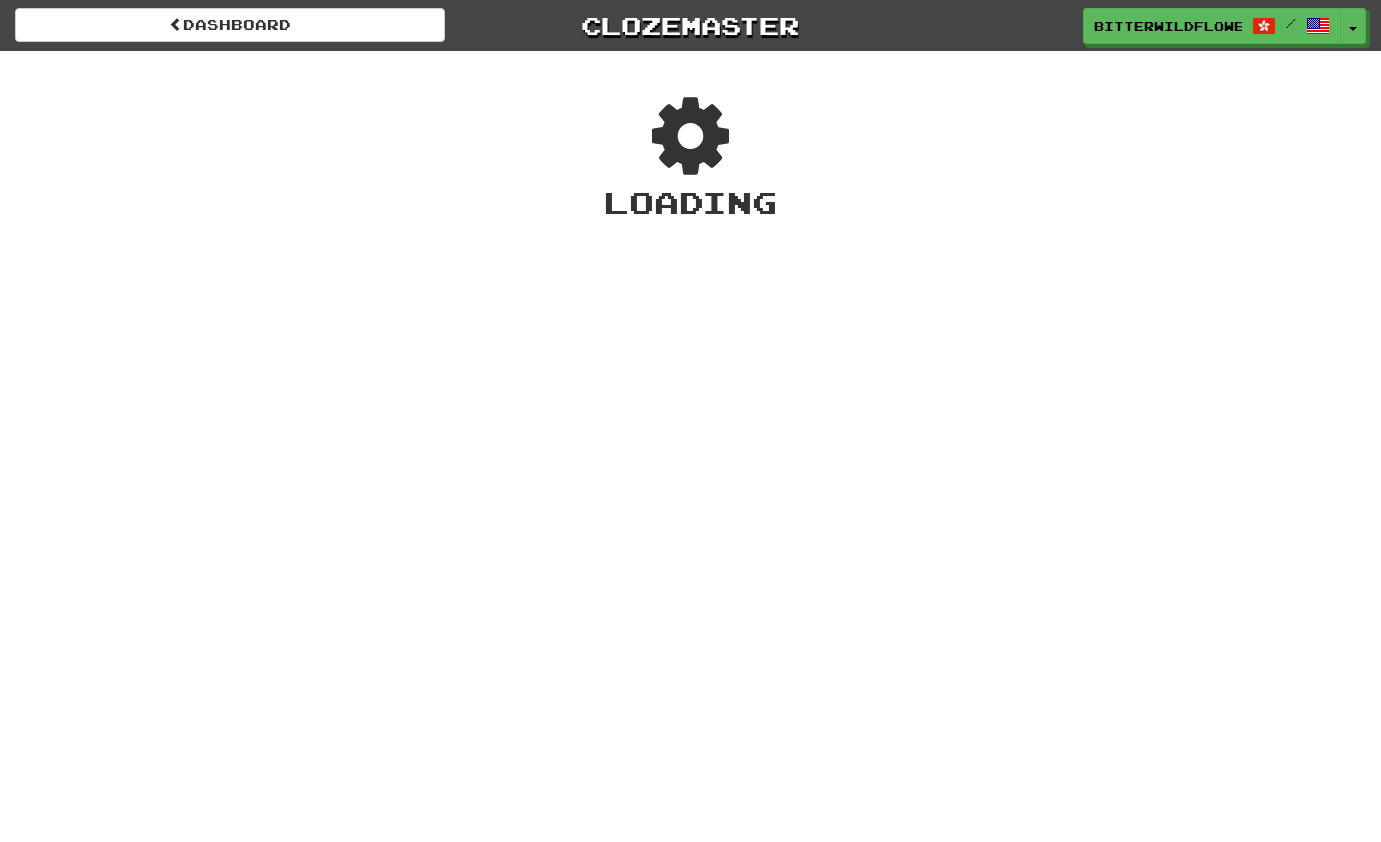 scroll, scrollTop: 0, scrollLeft: 0, axis: both 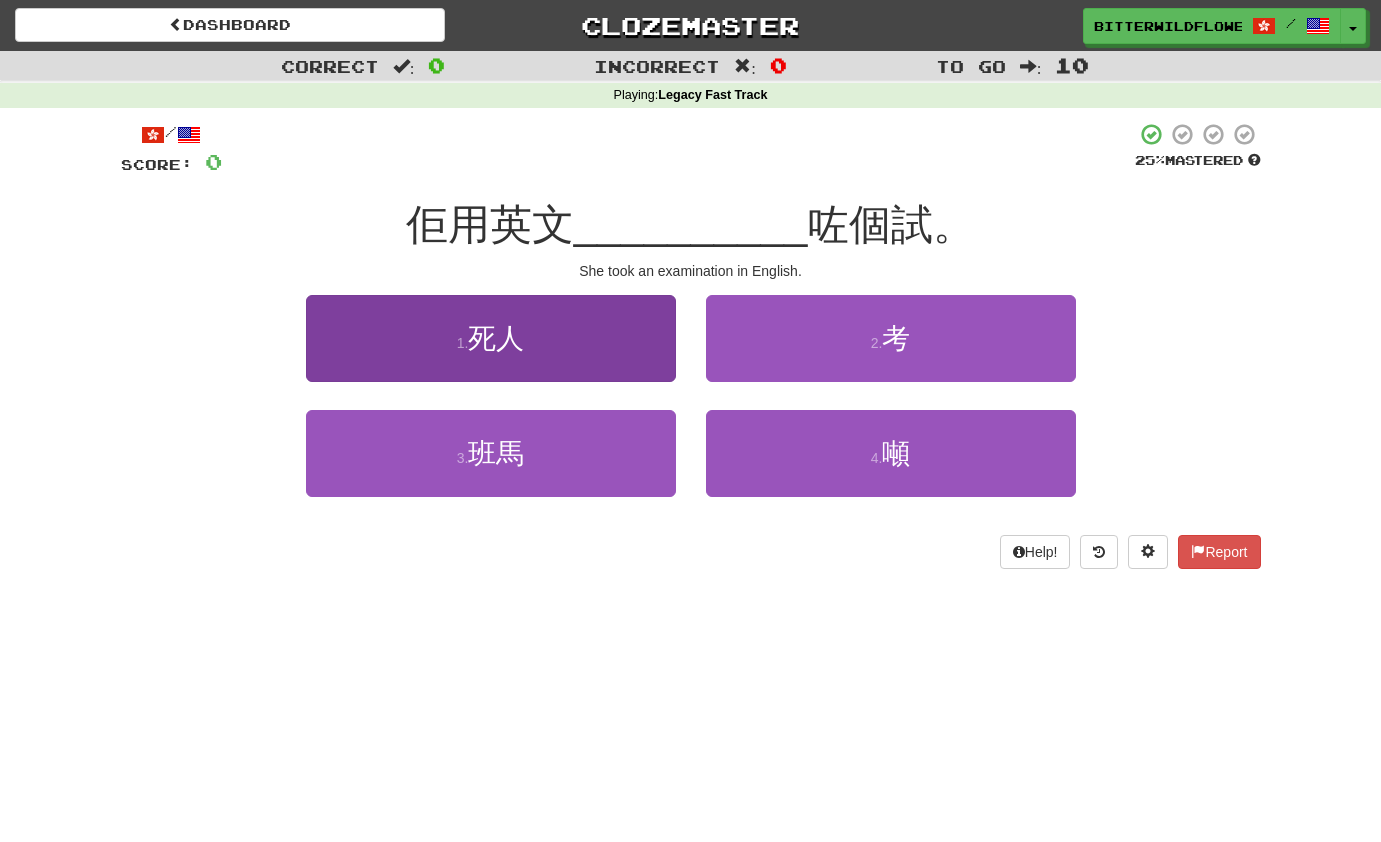 click on "死人" at bounding box center [496, 338] 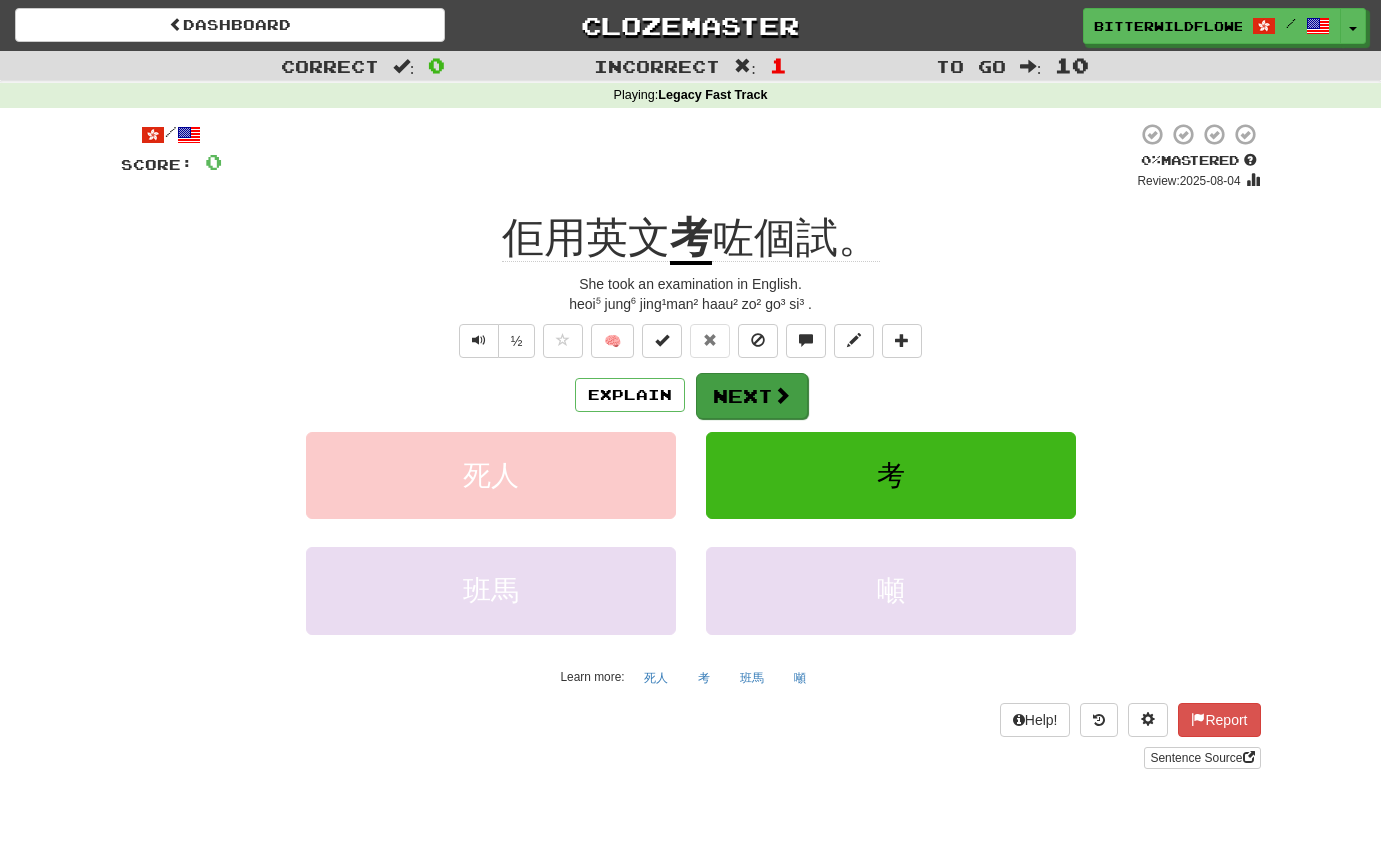 click on "Next" at bounding box center [752, 396] 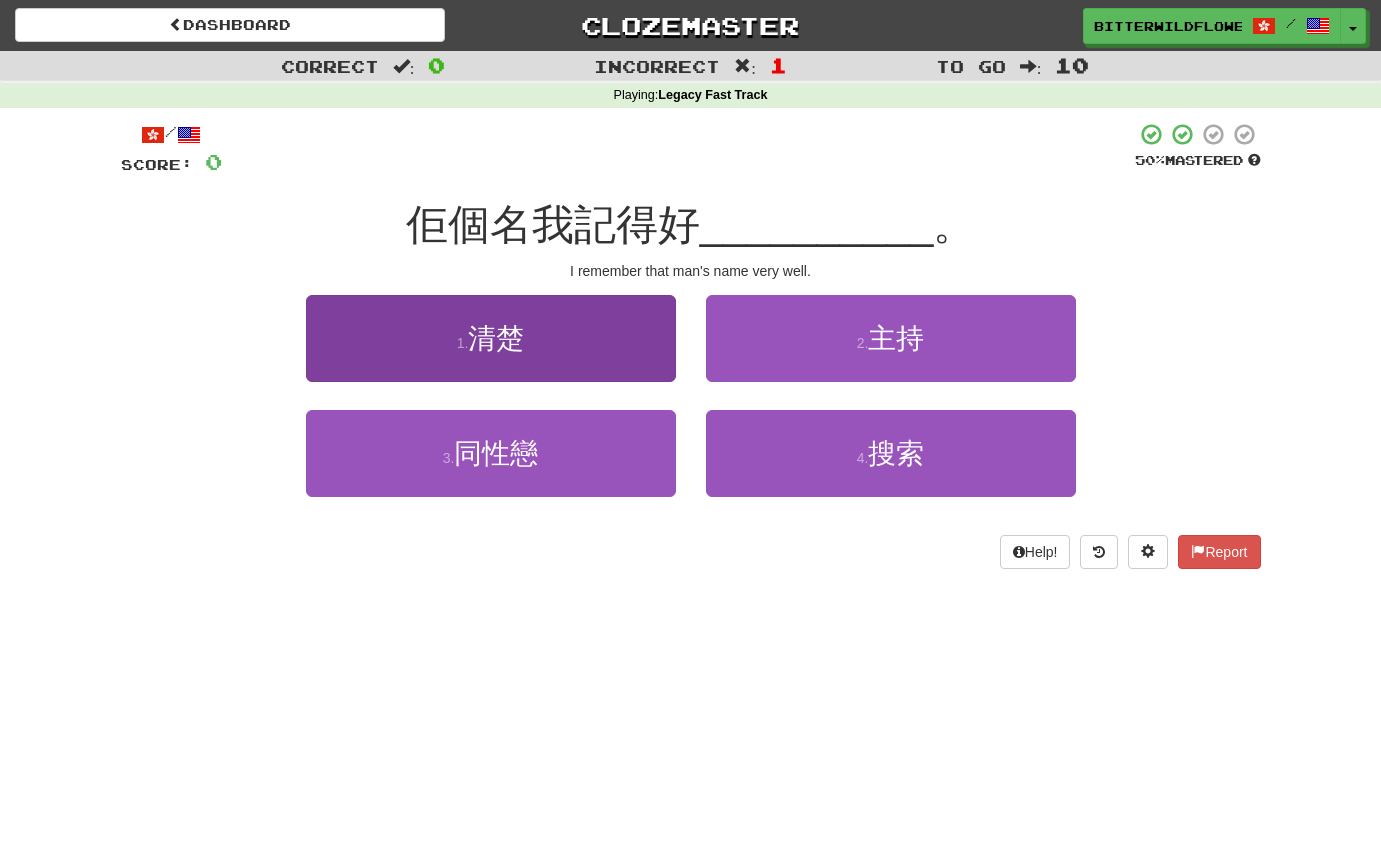click on "1 .  清楚" at bounding box center [491, 338] 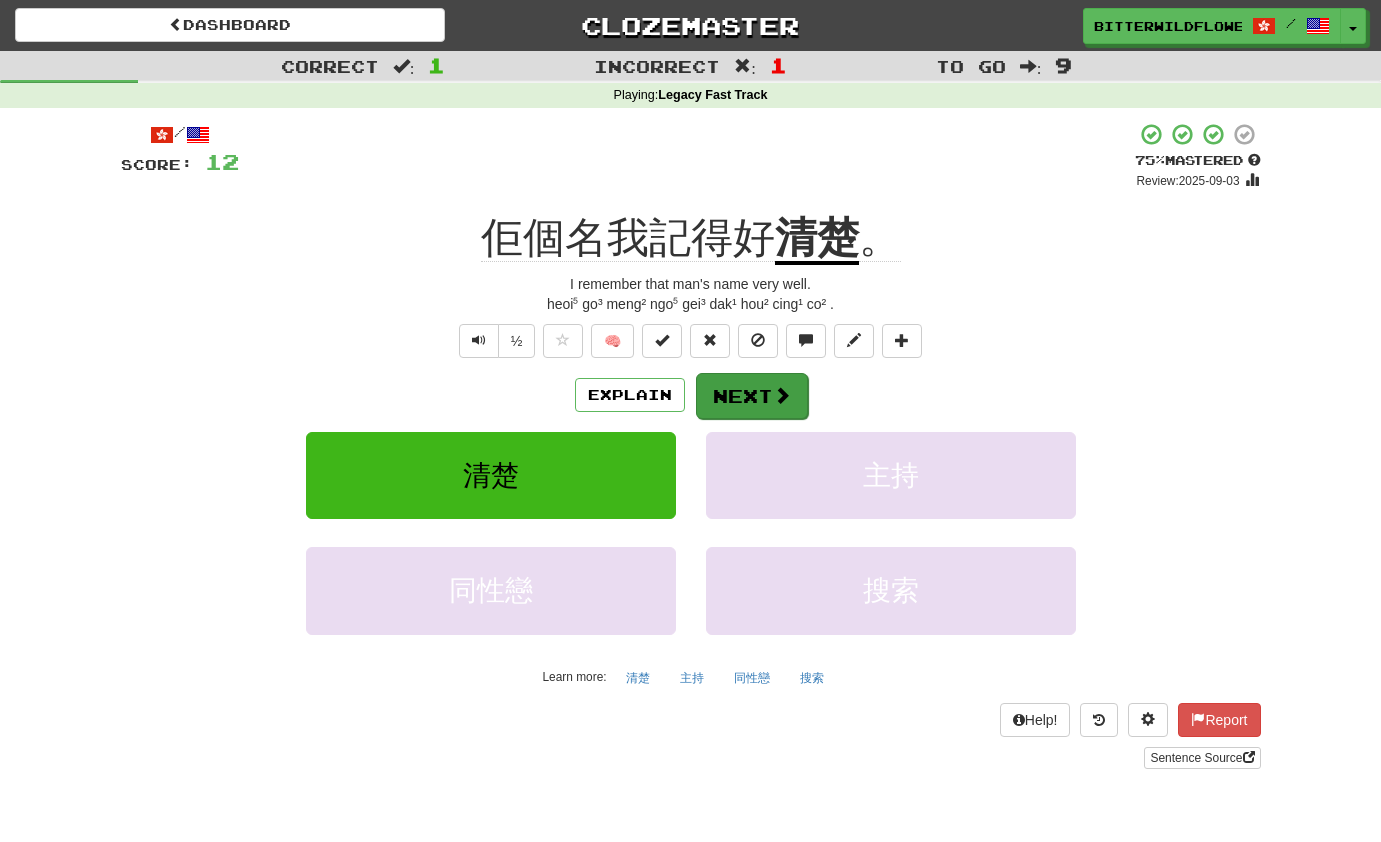 click on "Next" at bounding box center [752, 396] 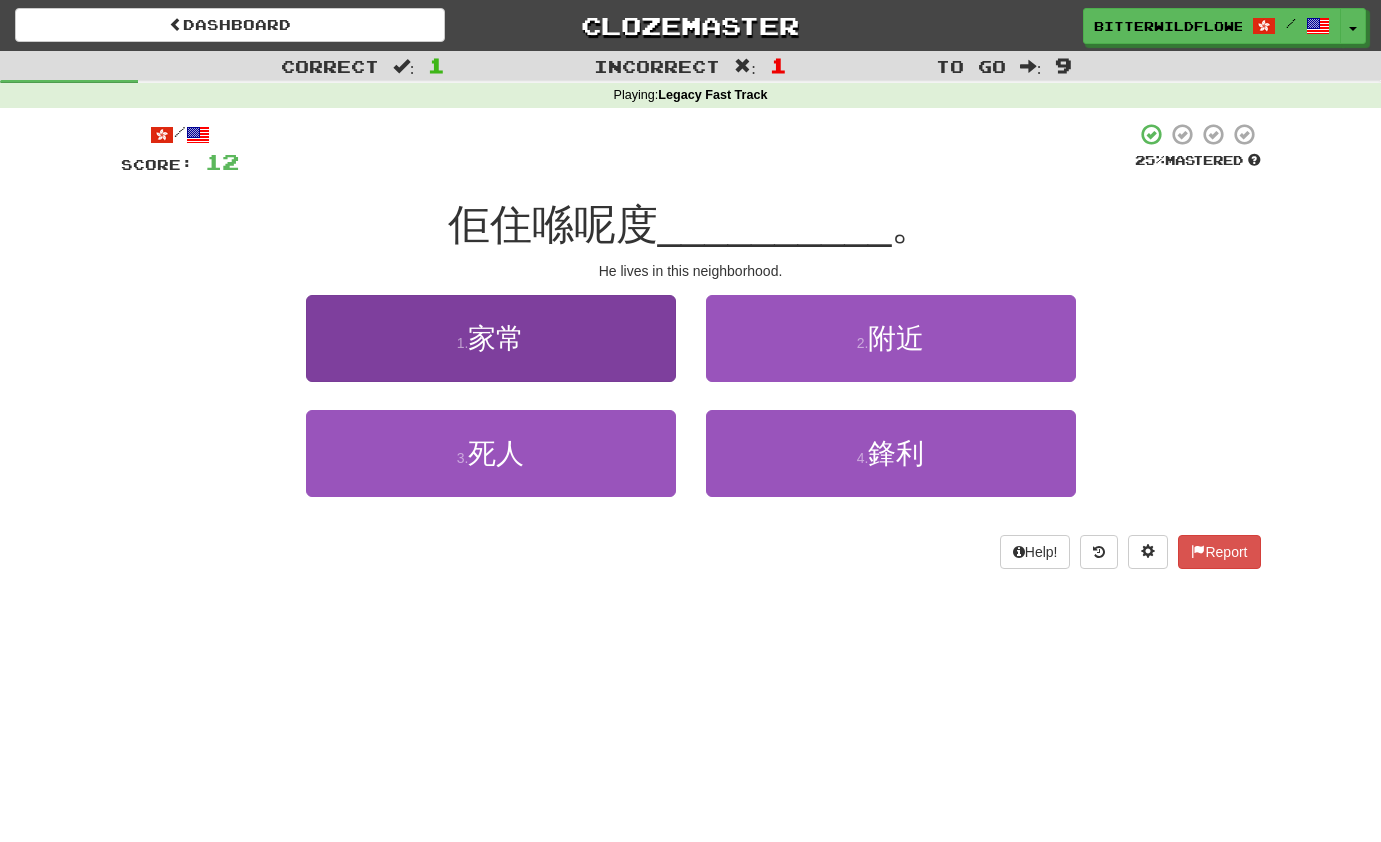 click on "1 .  家常" at bounding box center [491, 338] 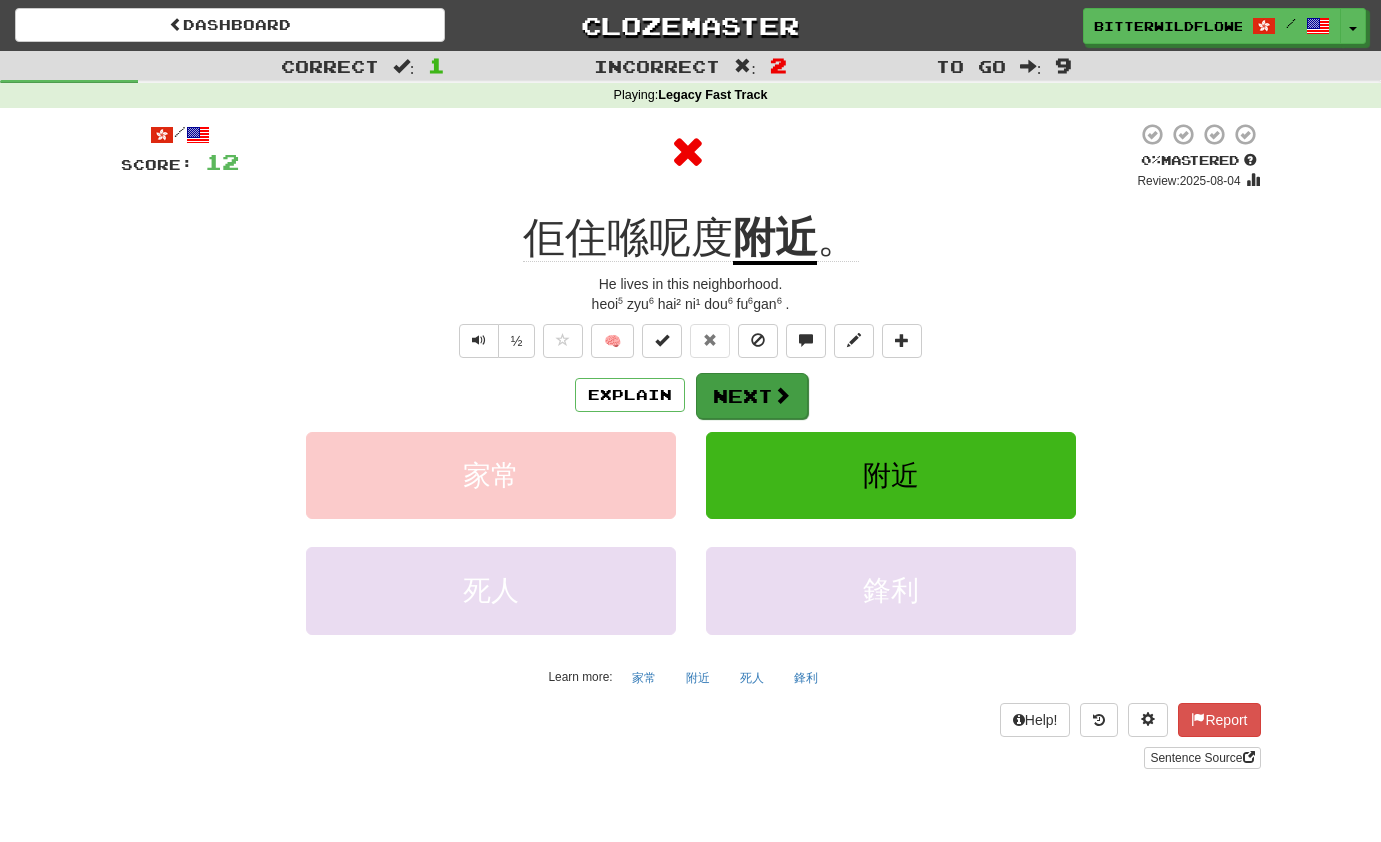 click on "Next" at bounding box center [752, 396] 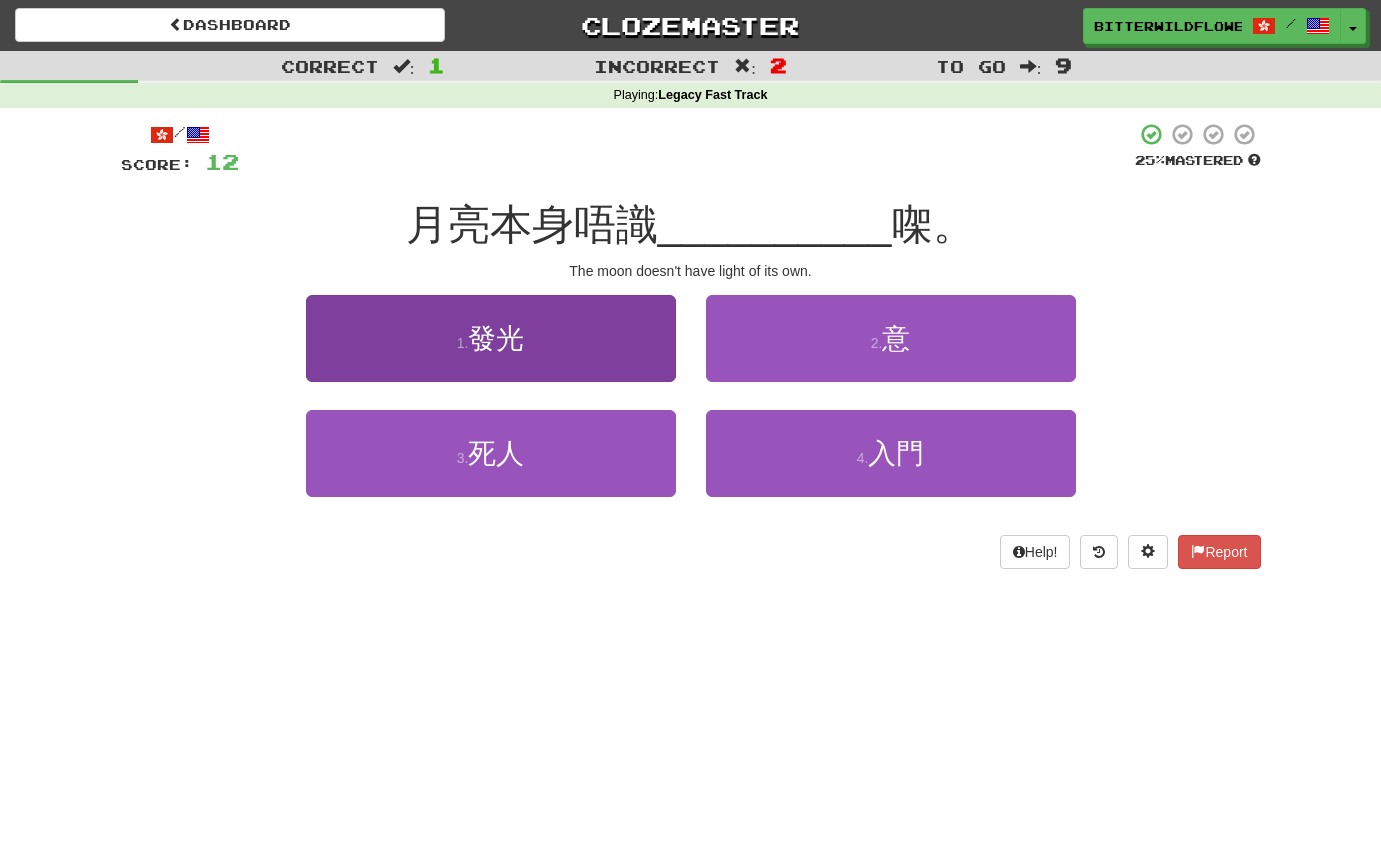 scroll, scrollTop: 0, scrollLeft: 1, axis: horizontal 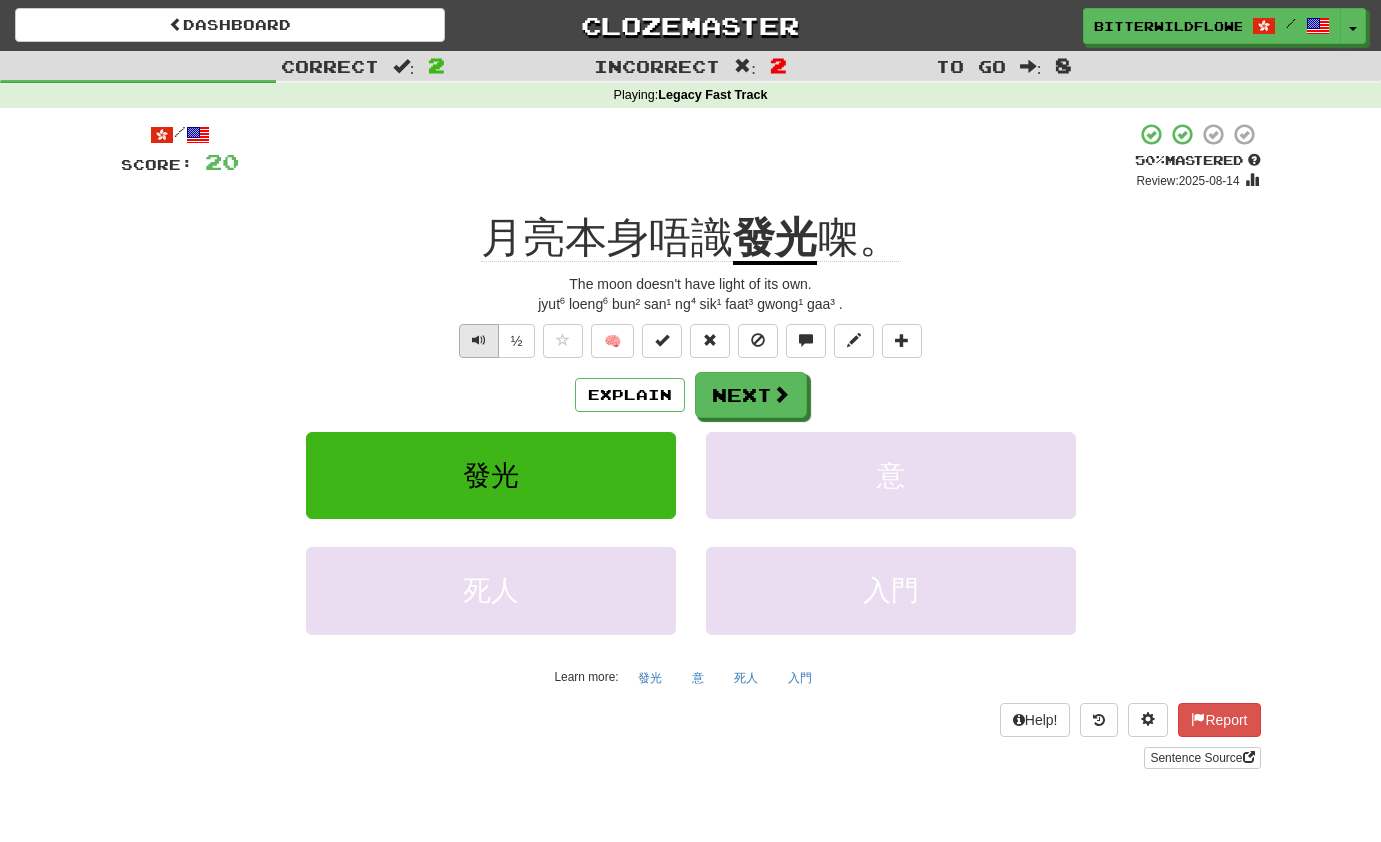 click at bounding box center (479, 341) 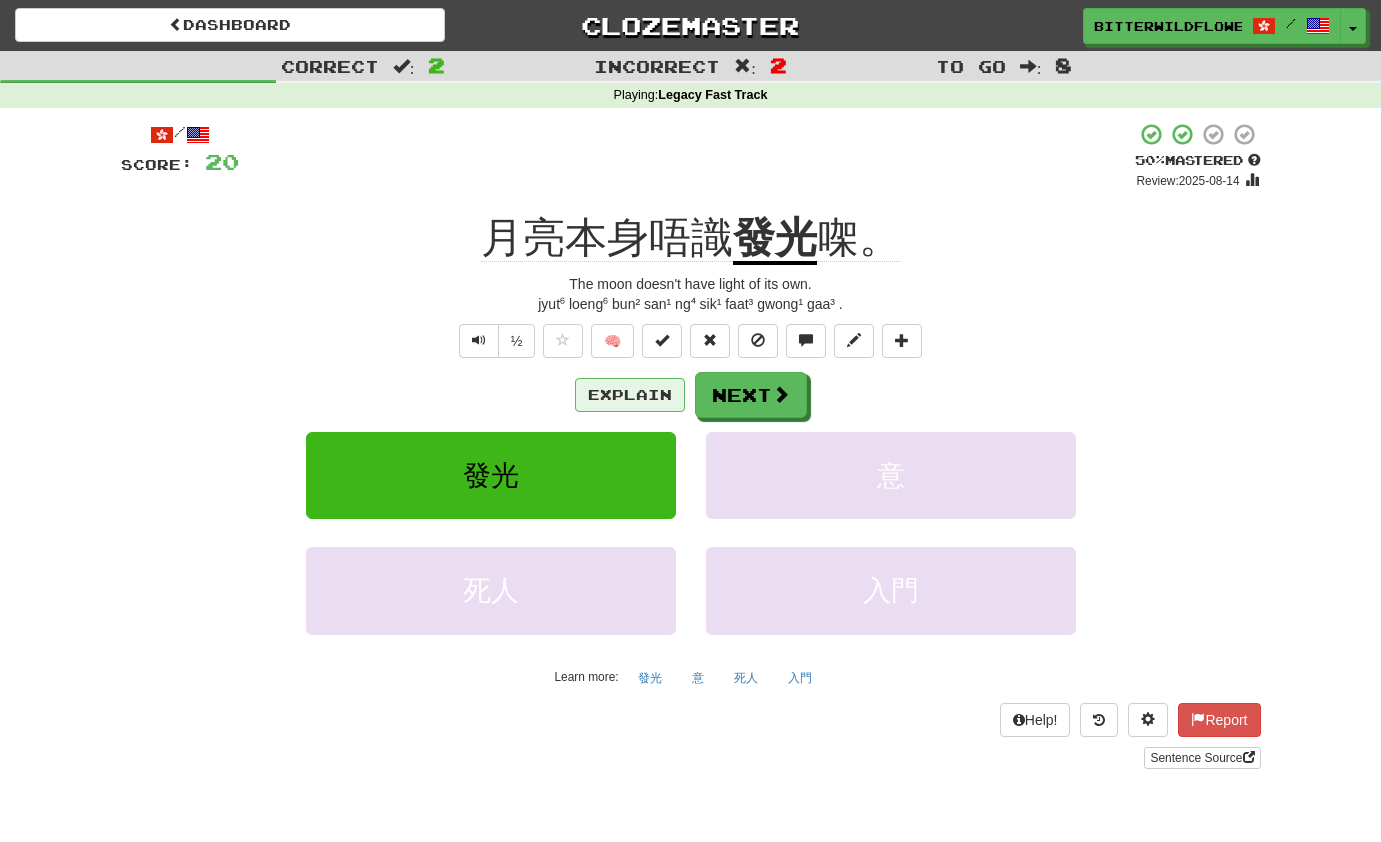 click on "Explain" at bounding box center [630, 395] 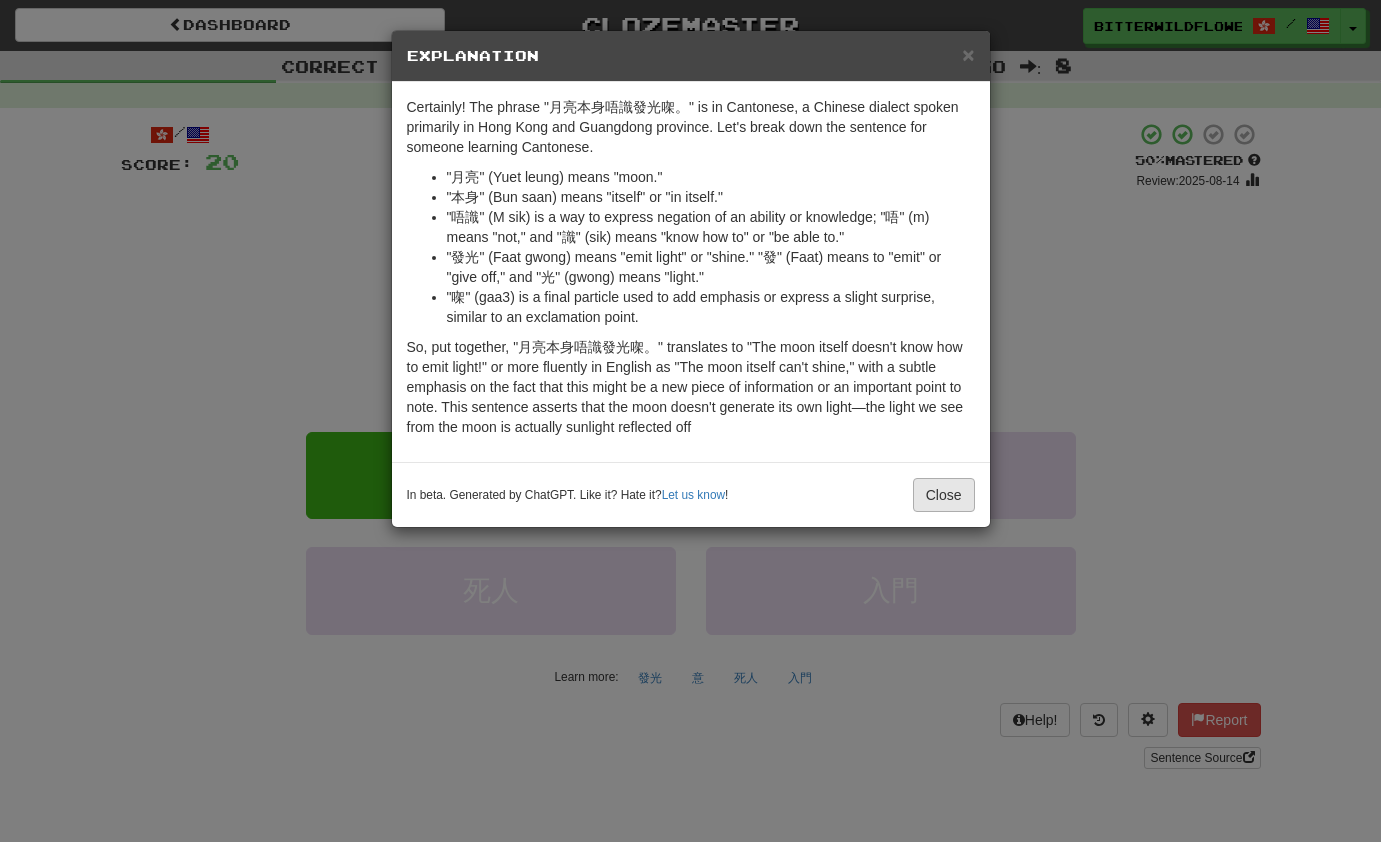 click on "Close" at bounding box center (944, 495) 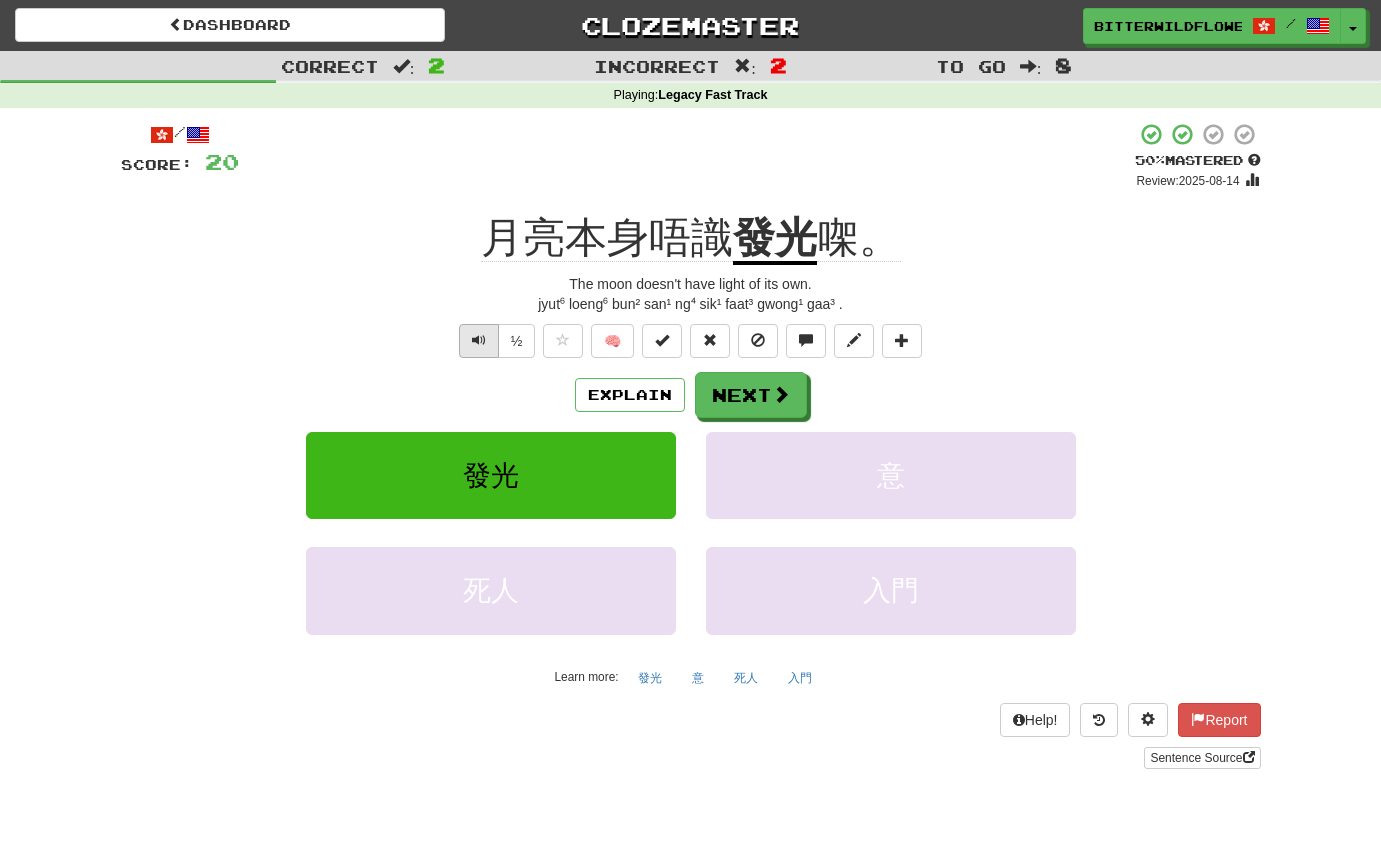 click at bounding box center [479, 340] 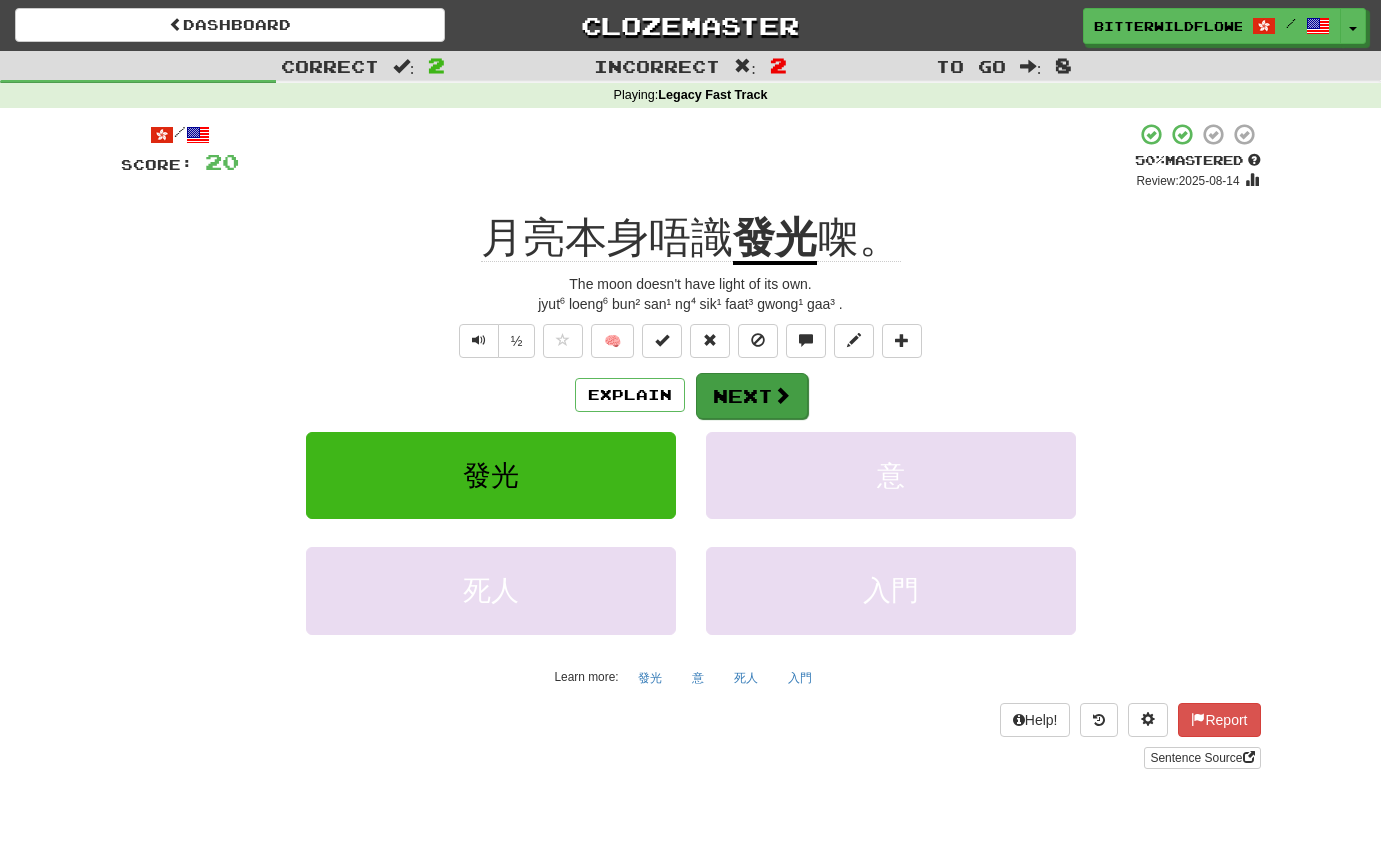 click on "Next" at bounding box center (752, 396) 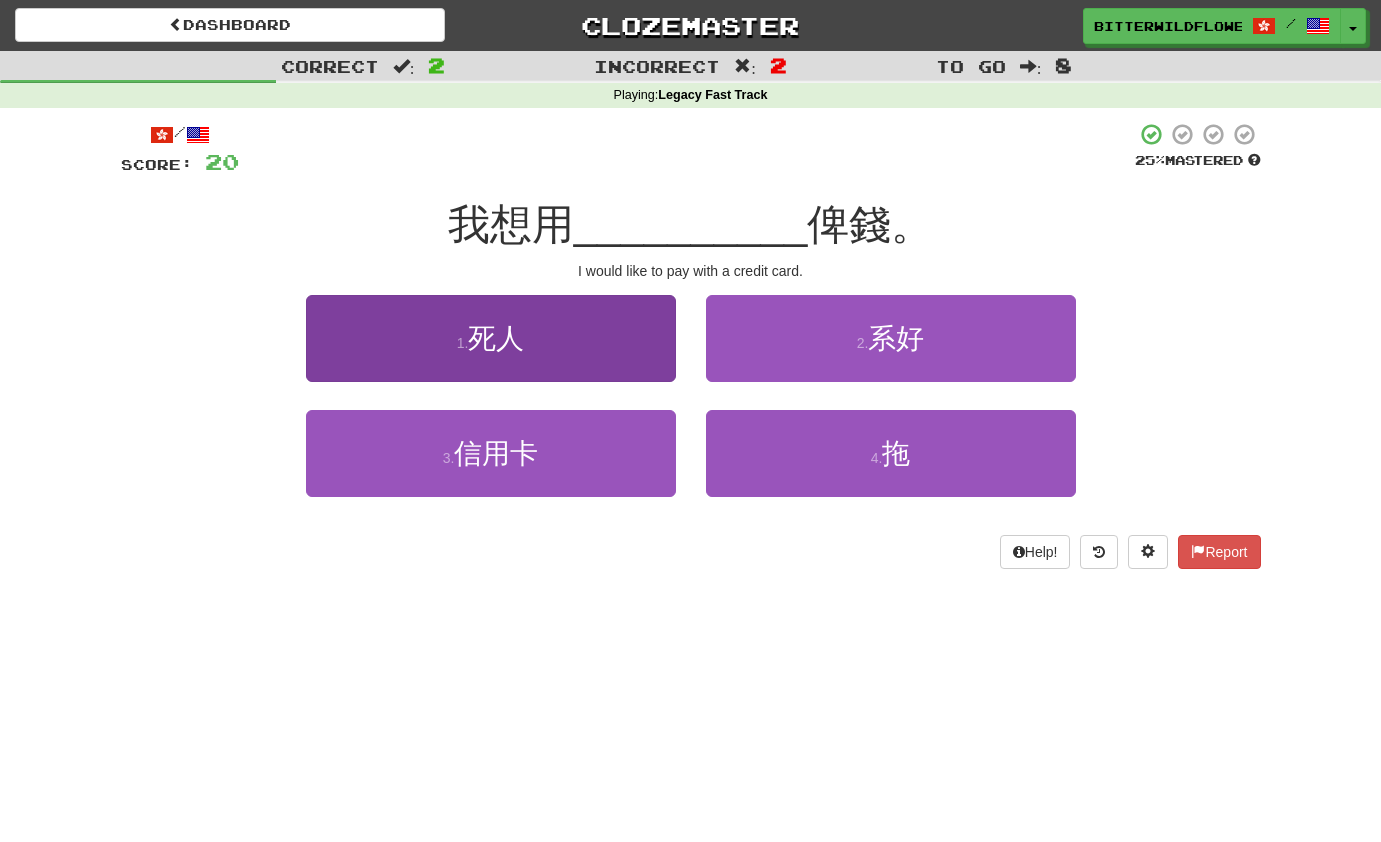 click on "死人" at bounding box center (496, 338) 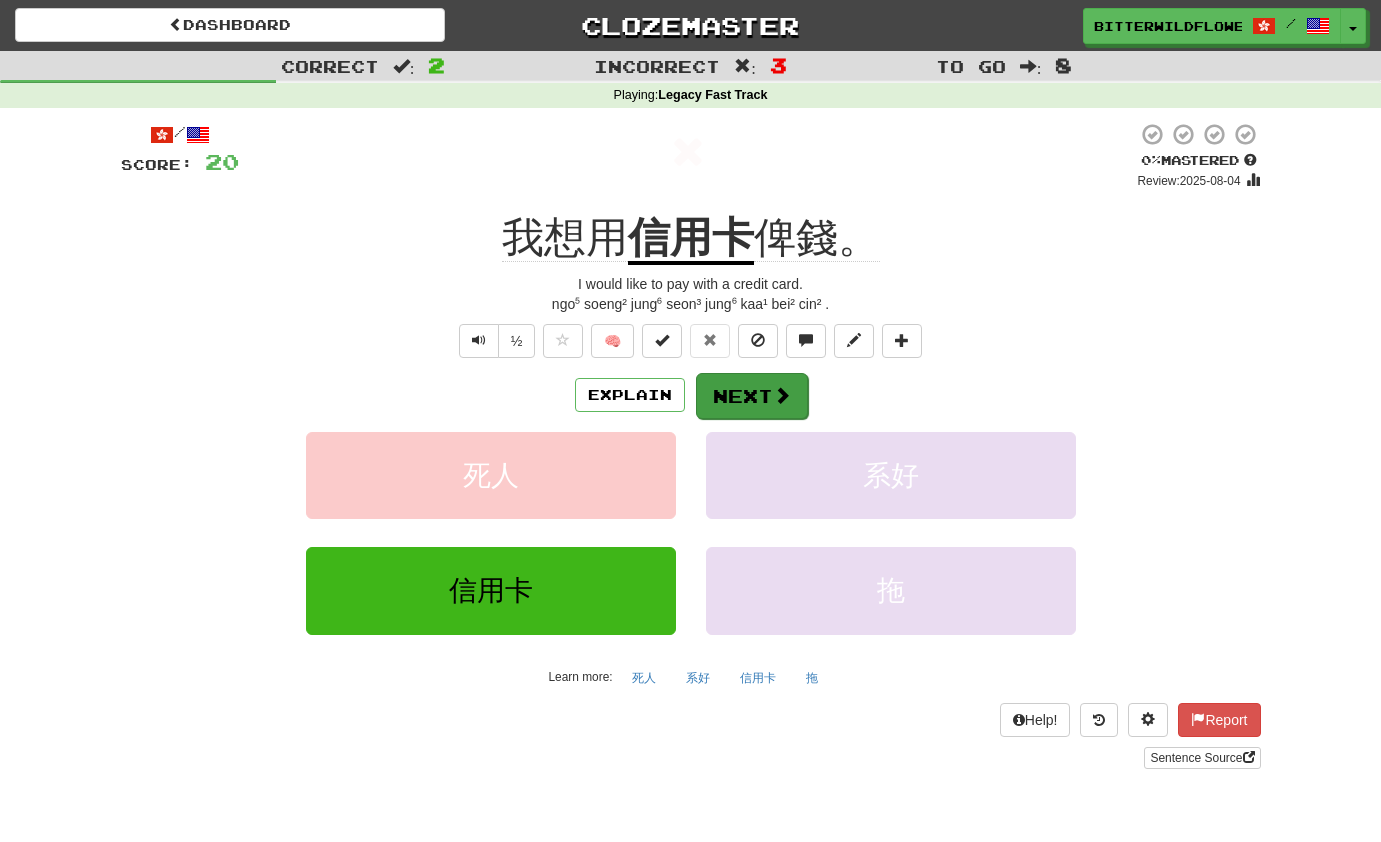 click on "Next" at bounding box center (752, 396) 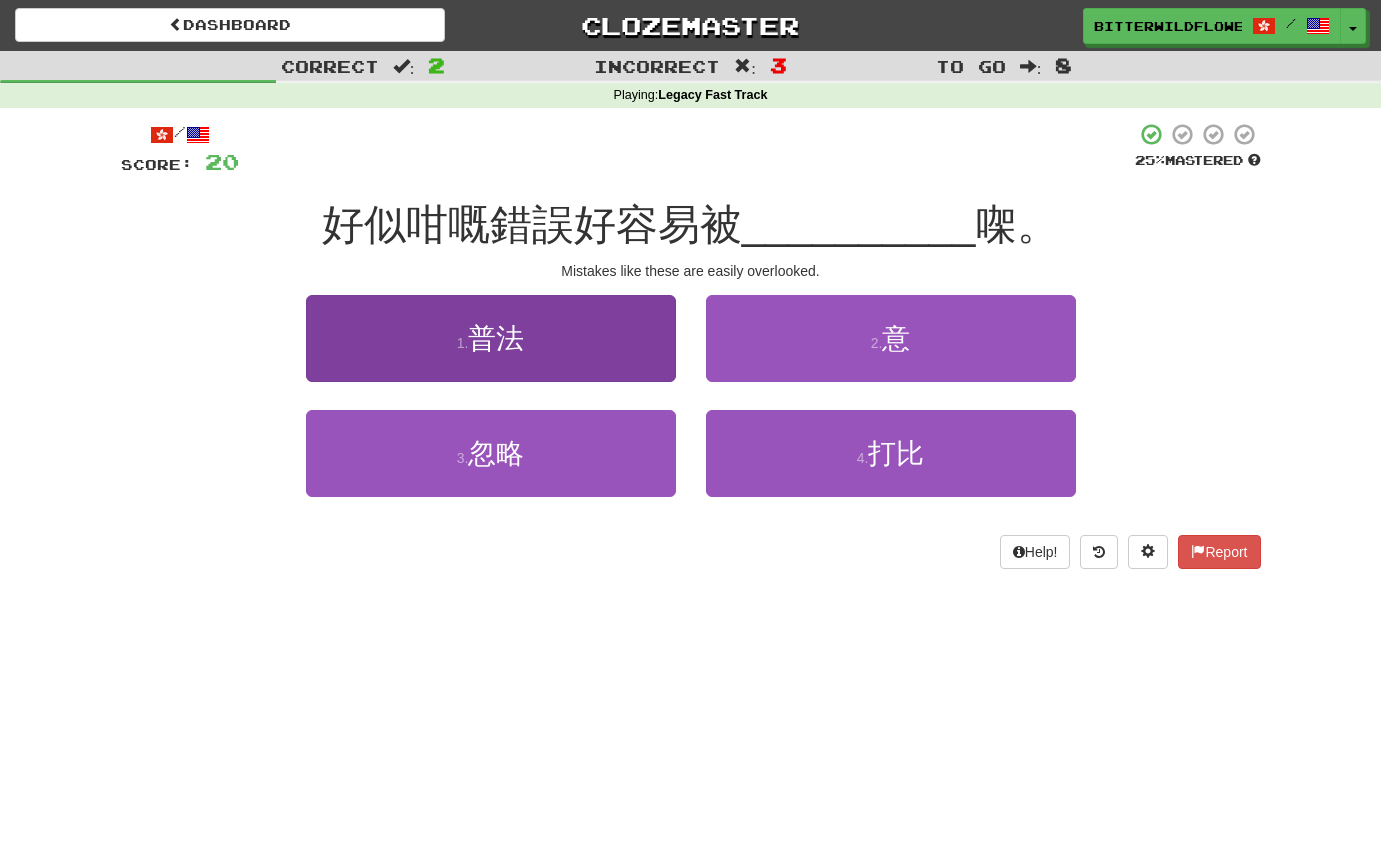 click on "普法" at bounding box center [496, 338] 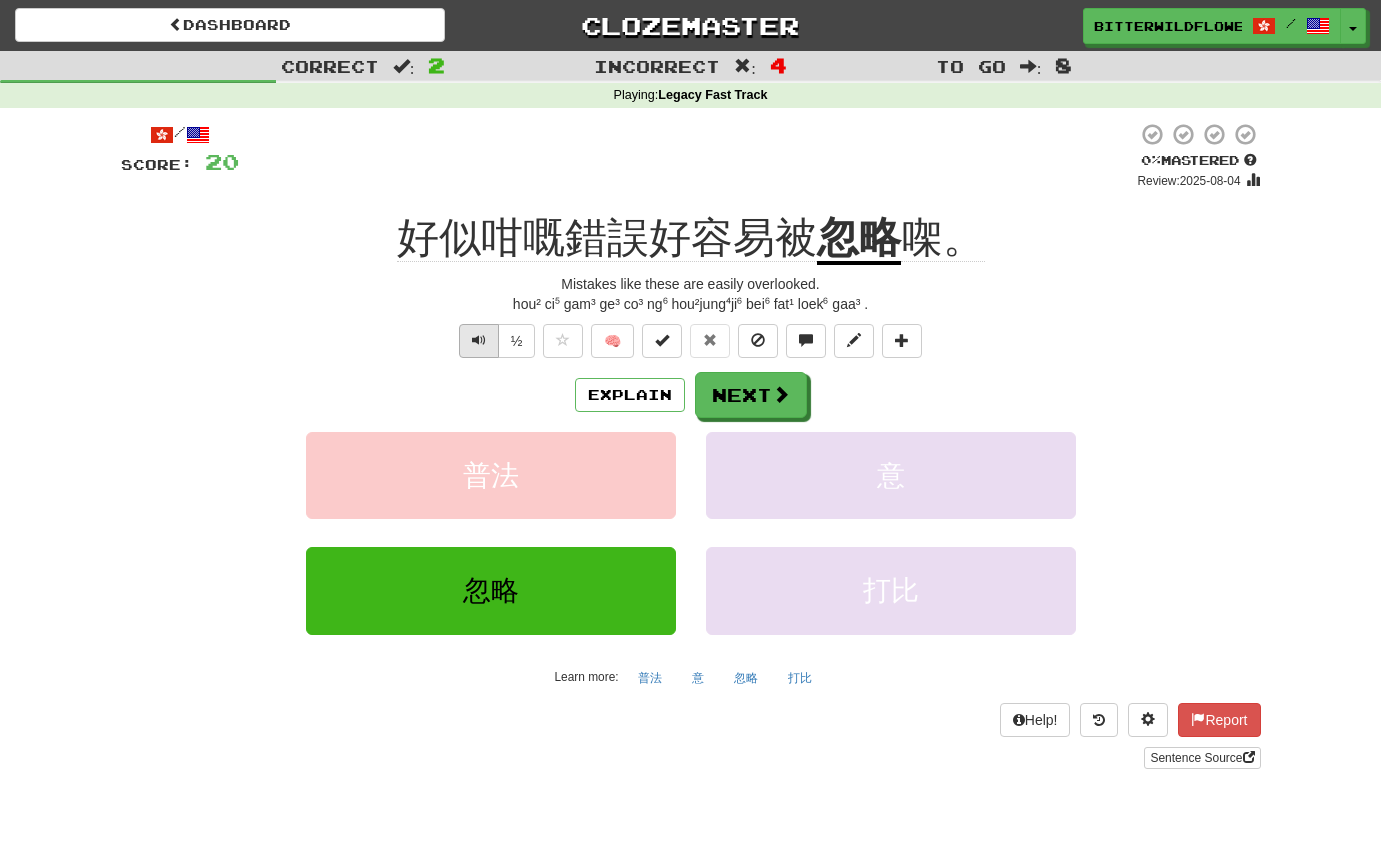 click at bounding box center (479, 341) 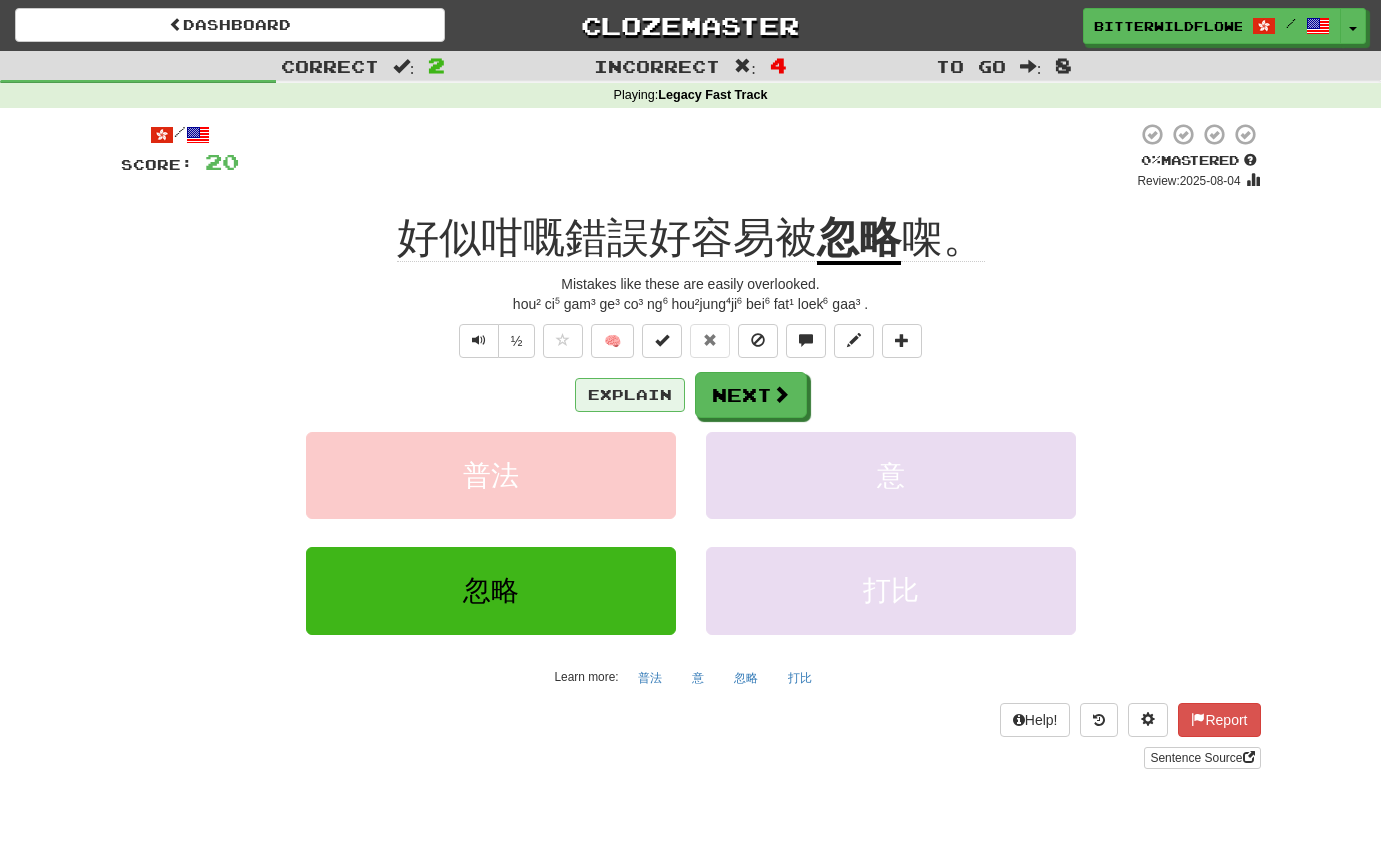 click on "Explain" at bounding box center [630, 395] 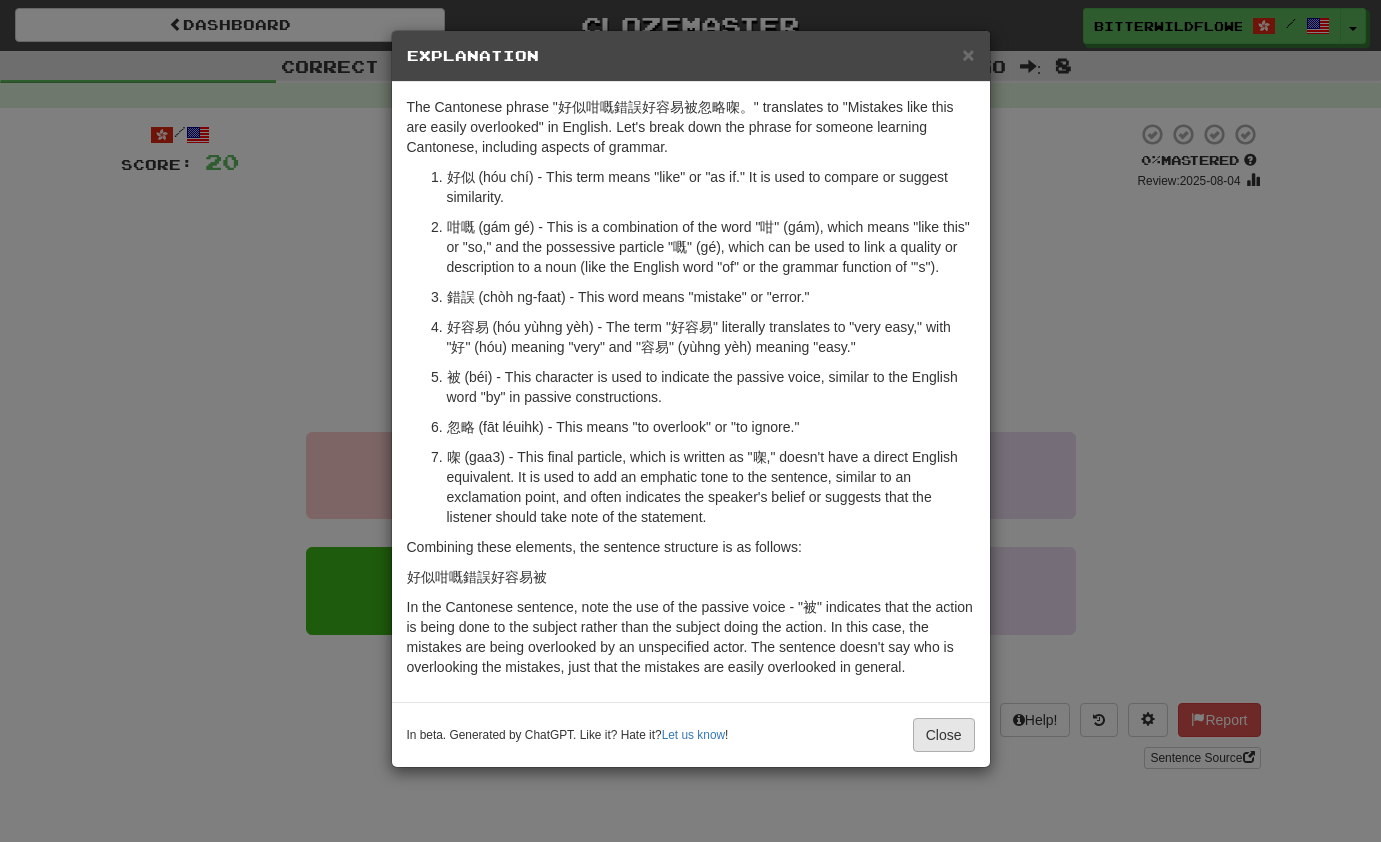 click on "Close" at bounding box center (944, 735) 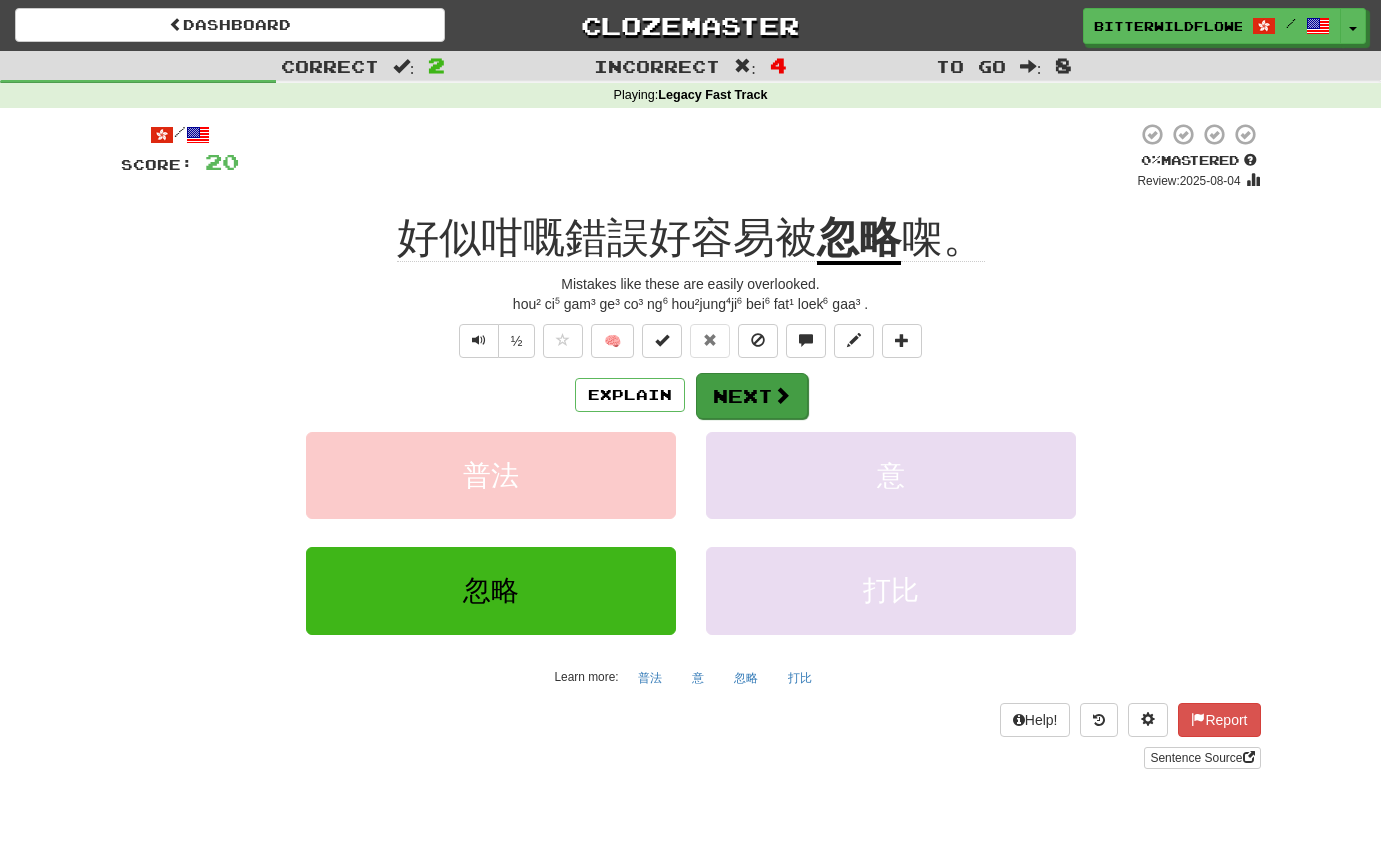click on "Next" at bounding box center (752, 396) 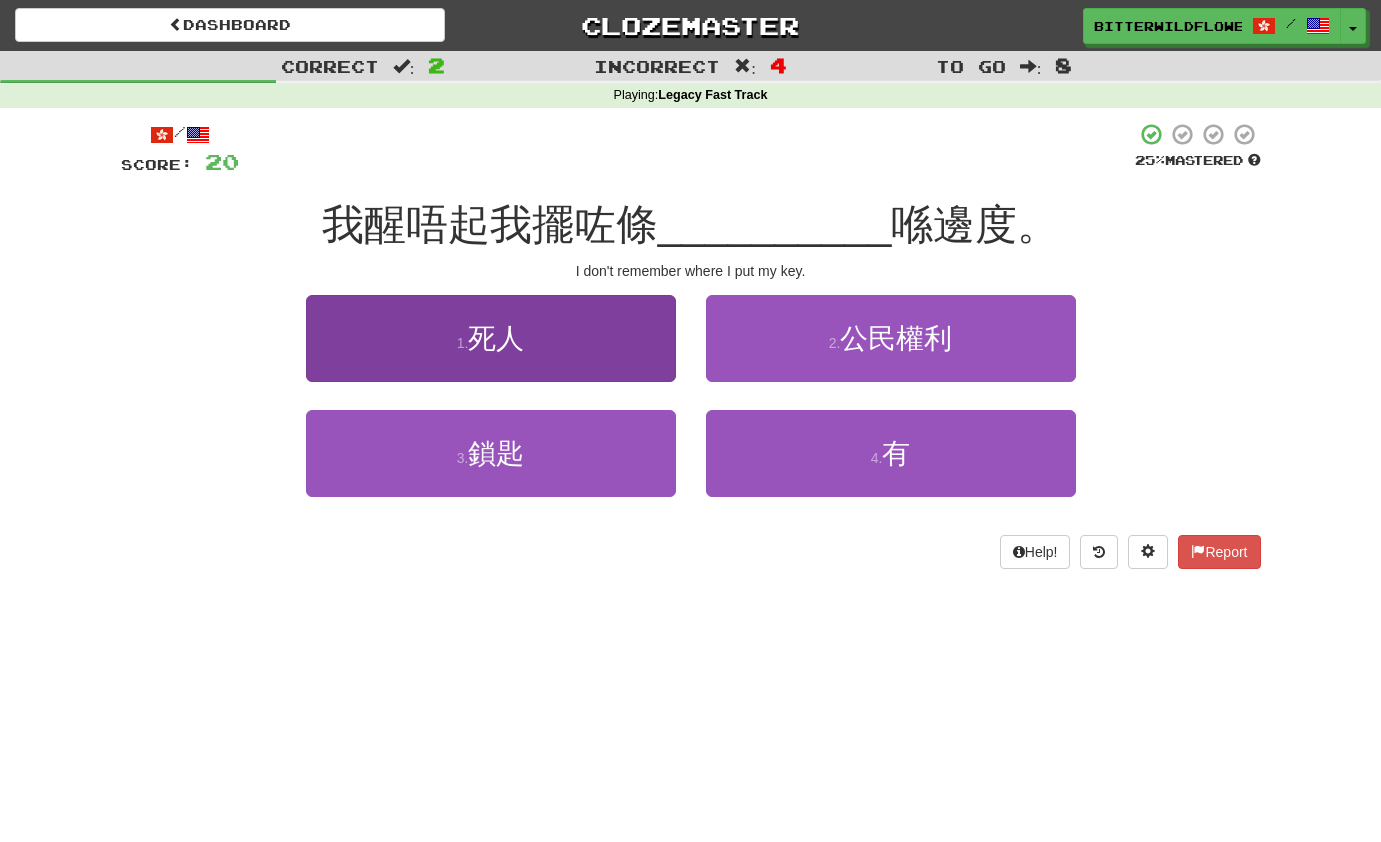 click on "死人" at bounding box center (496, 338) 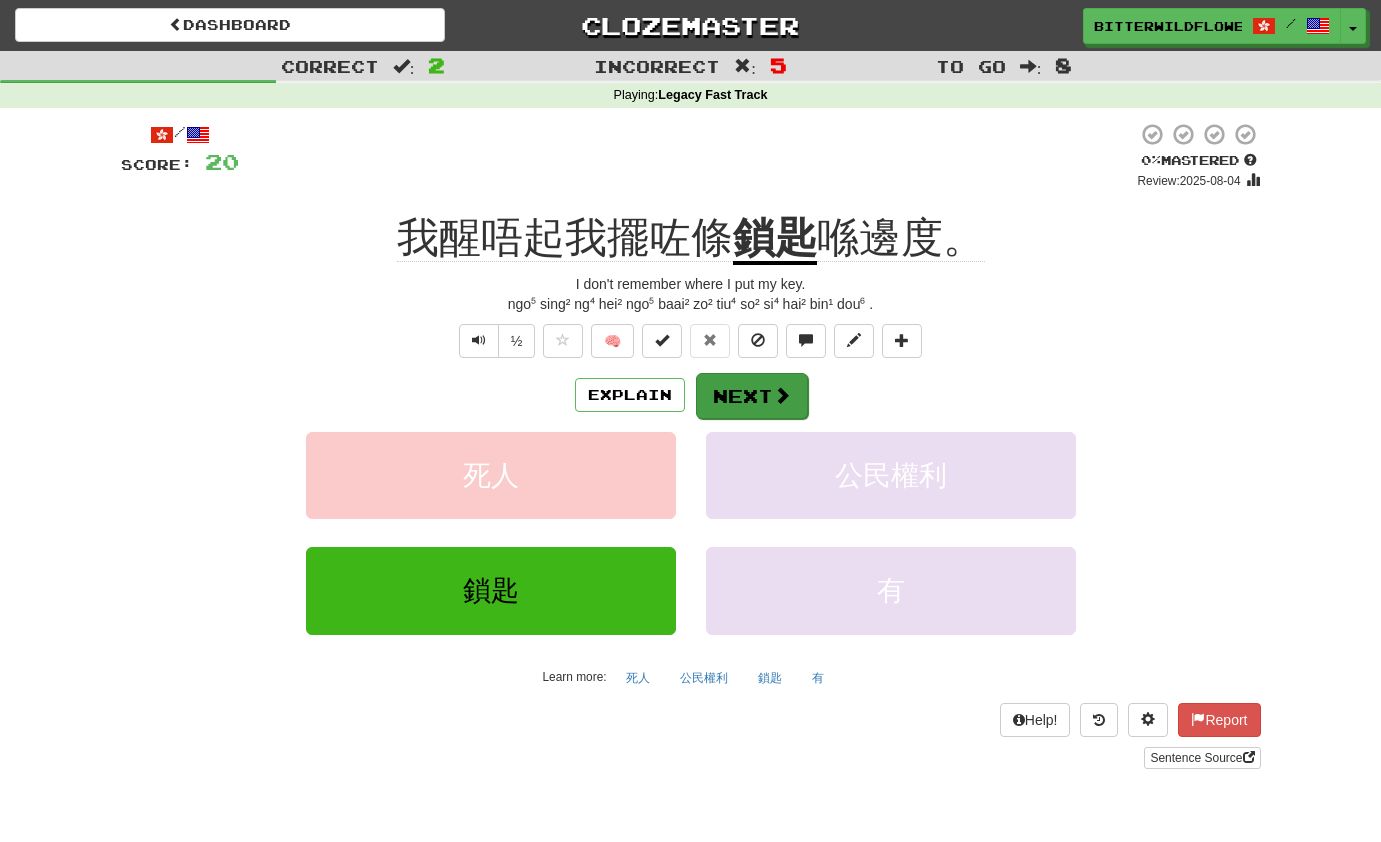 click on "Next" at bounding box center (752, 396) 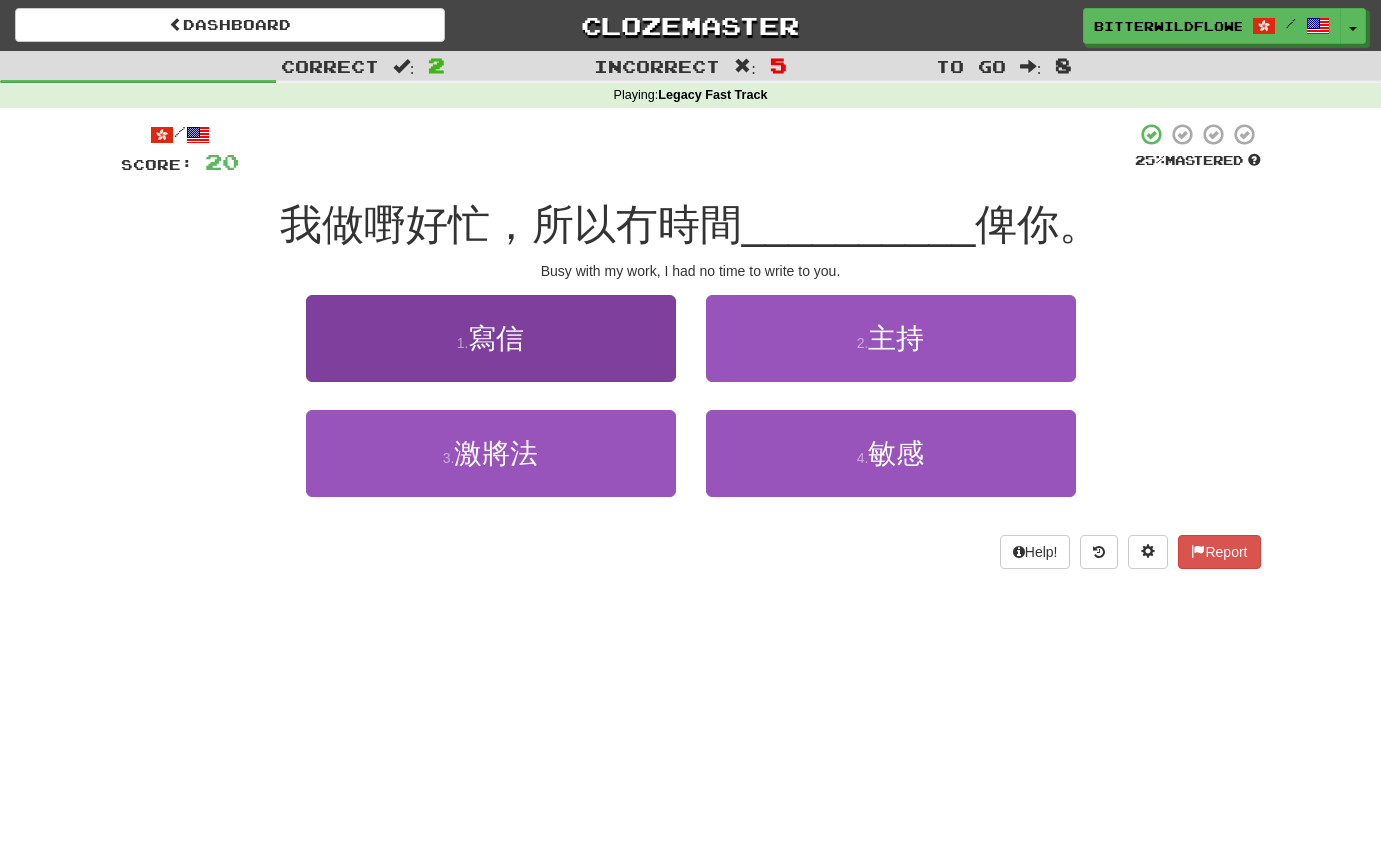 click on "1 .  寫信" at bounding box center (491, 338) 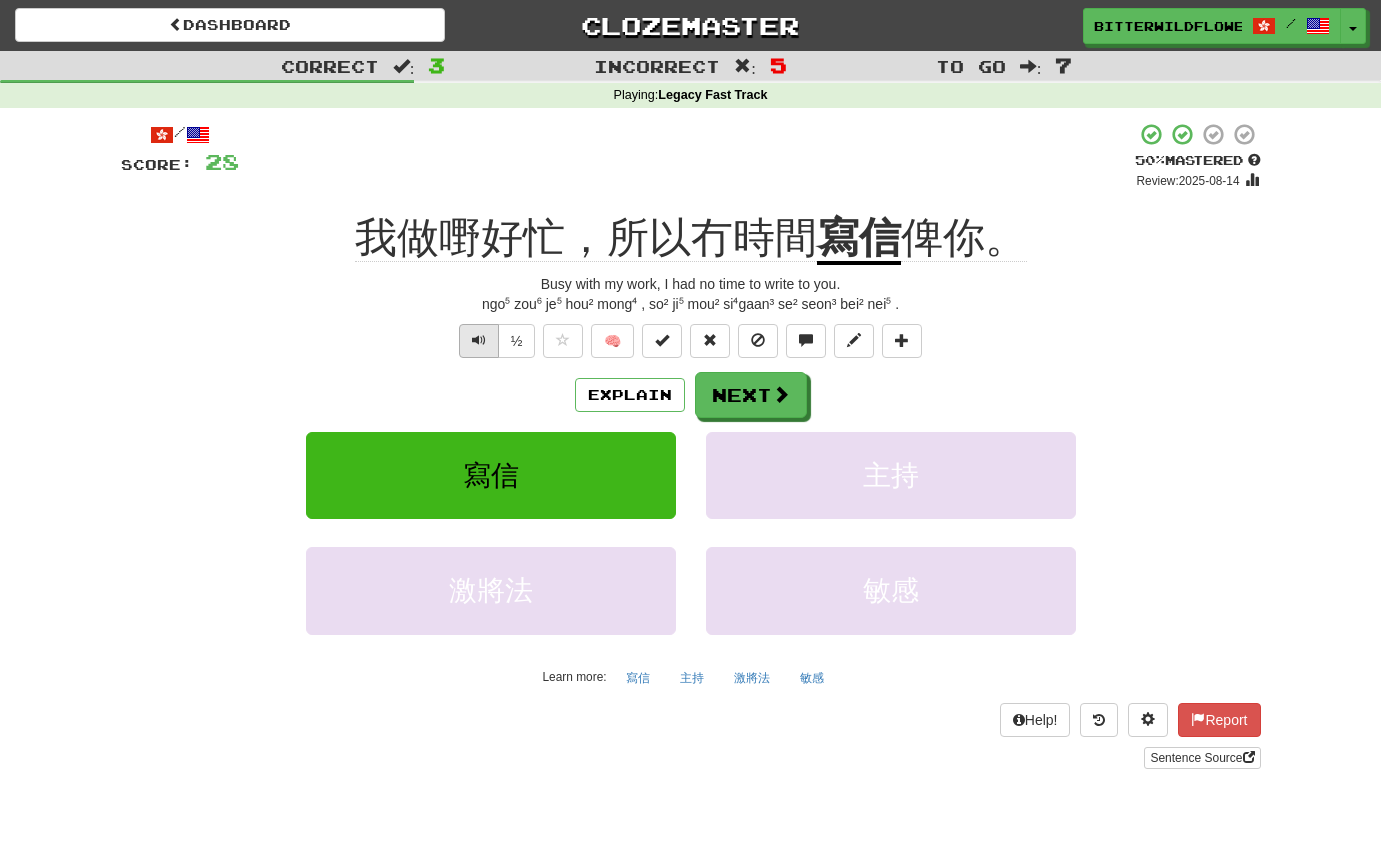 click at bounding box center (479, 340) 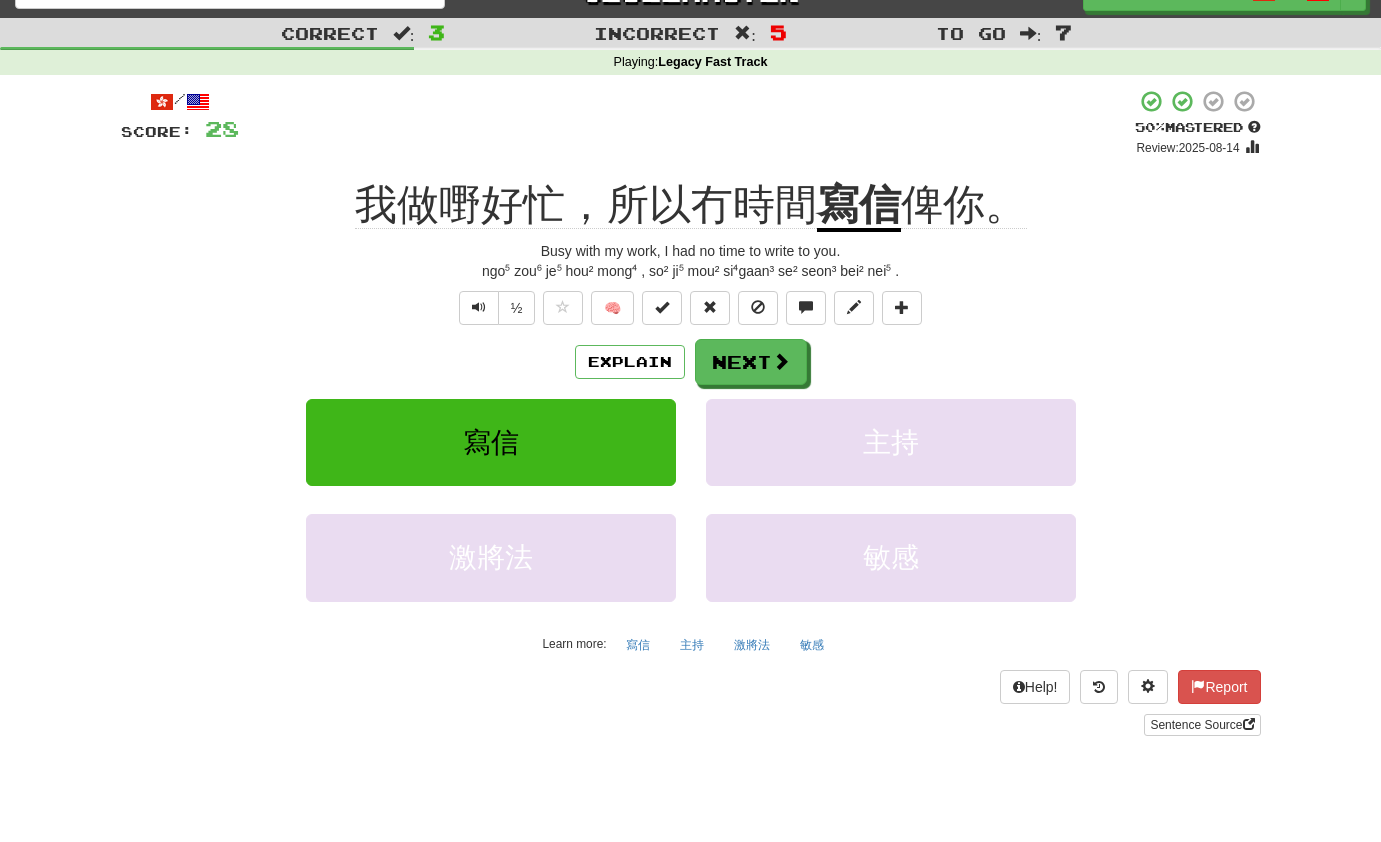 scroll, scrollTop: 20, scrollLeft: 0, axis: vertical 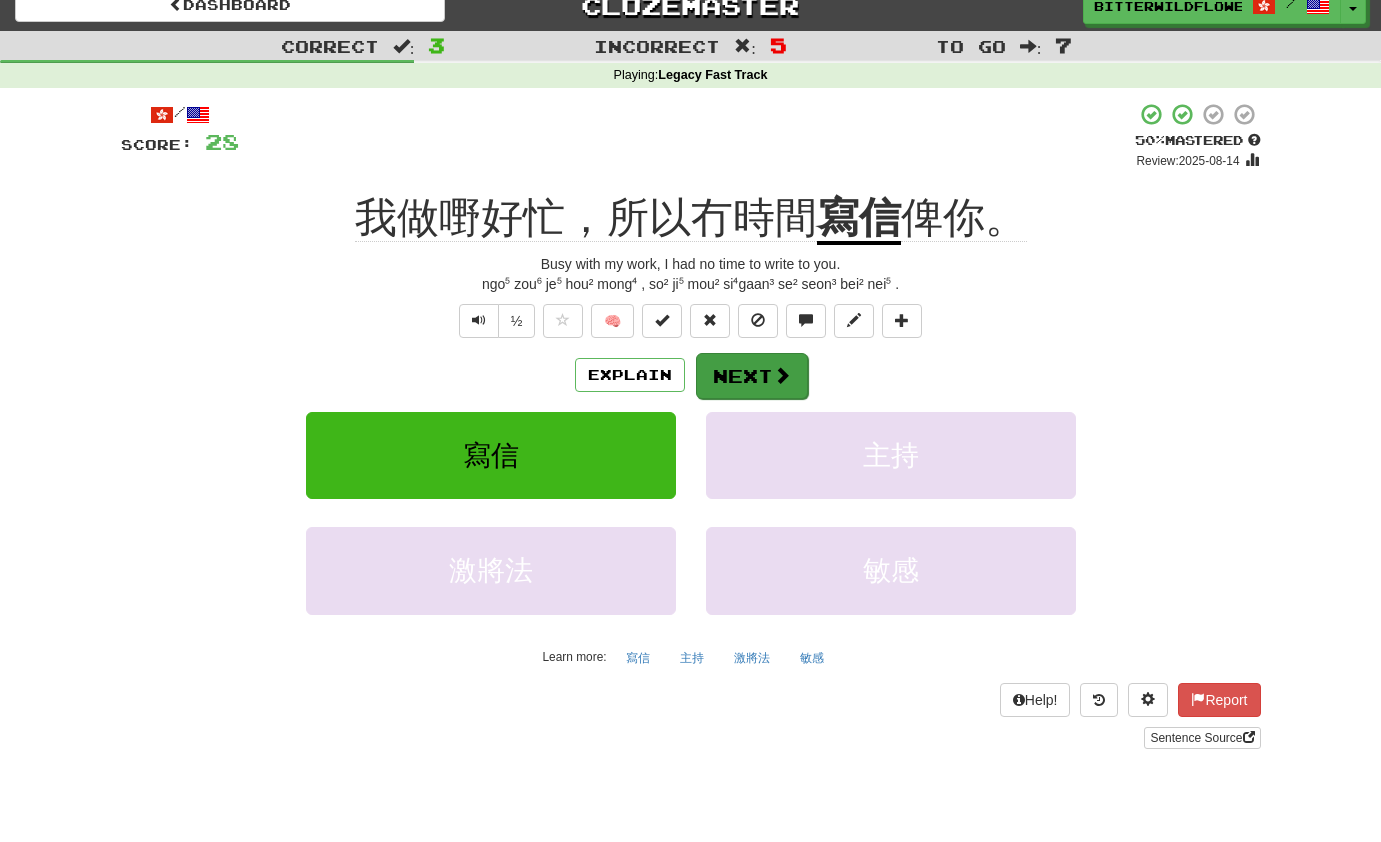 click on "Next" at bounding box center [752, 376] 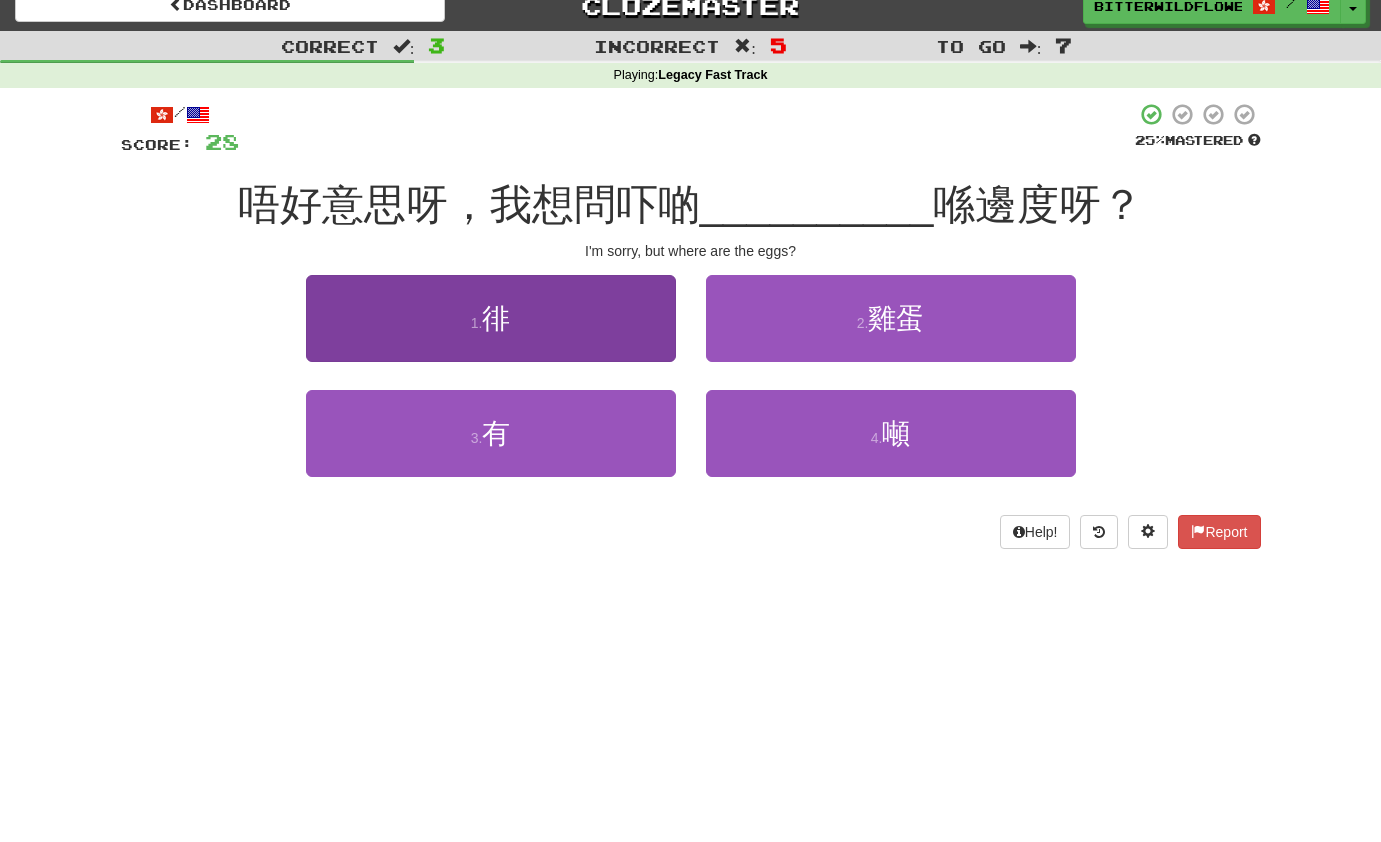 click on "1 .  徘" at bounding box center [491, 318] 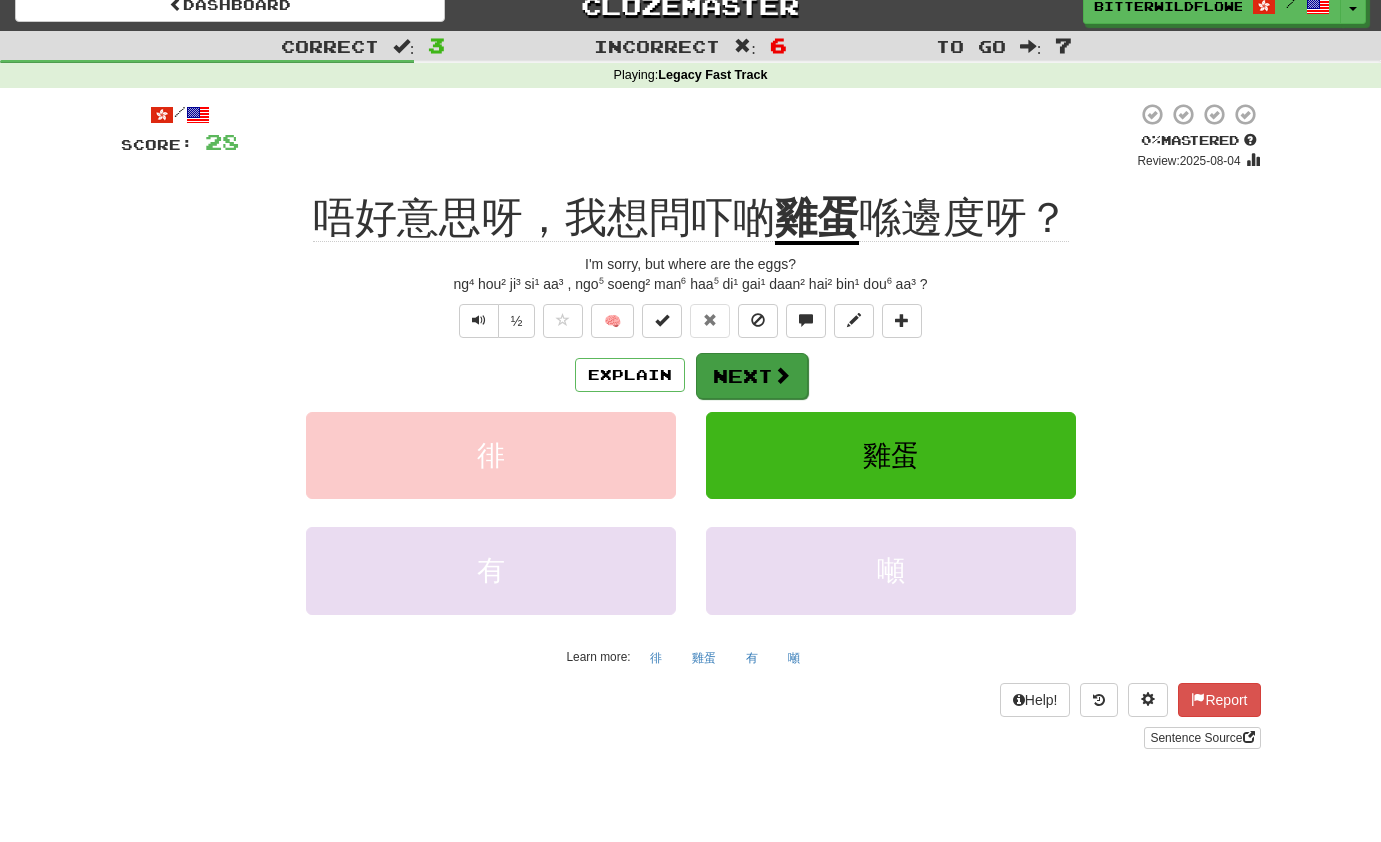 click on "Next" at bounding box center [752, 376] 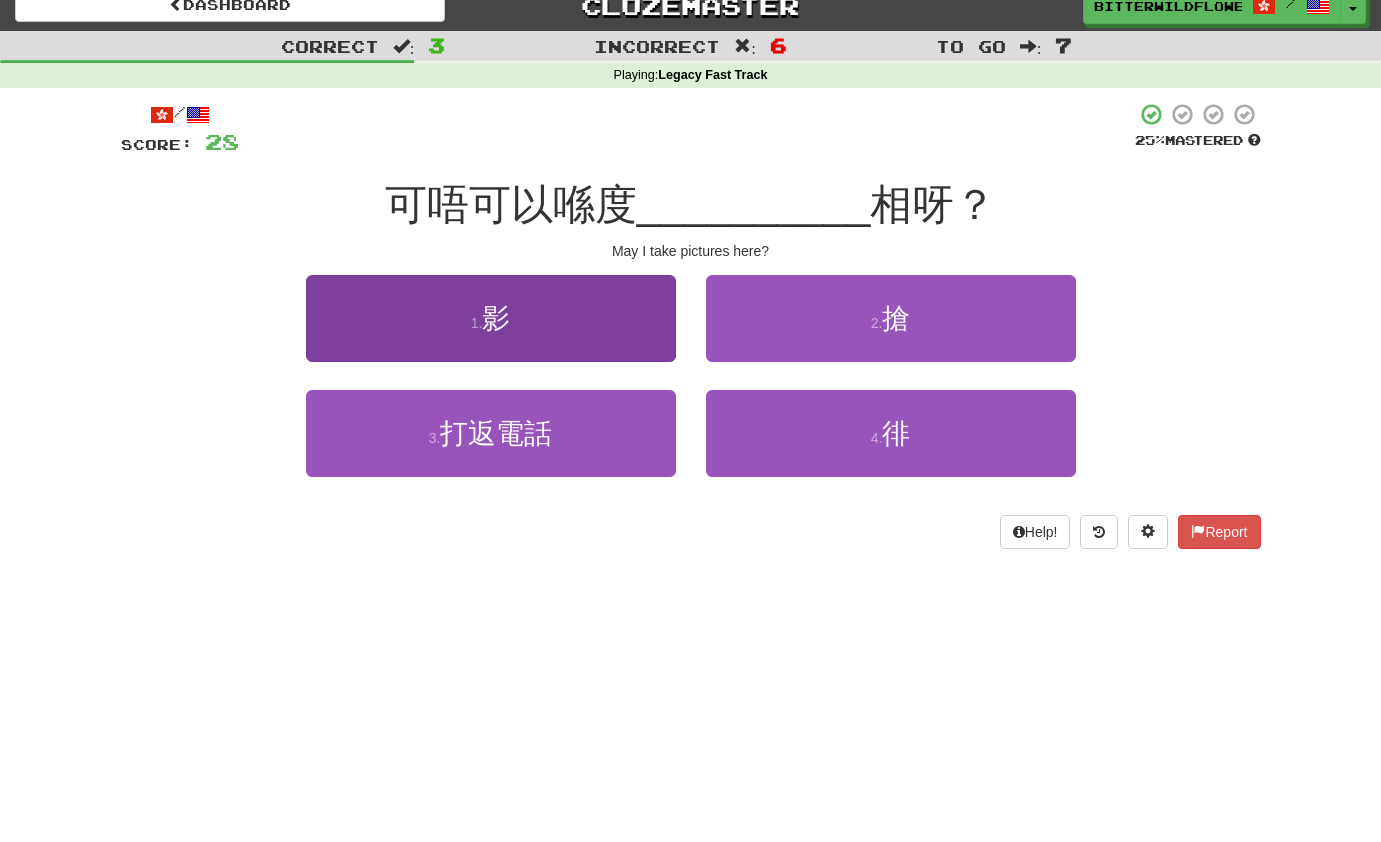 click on "1 .  影" at bounding box center (491, 318) 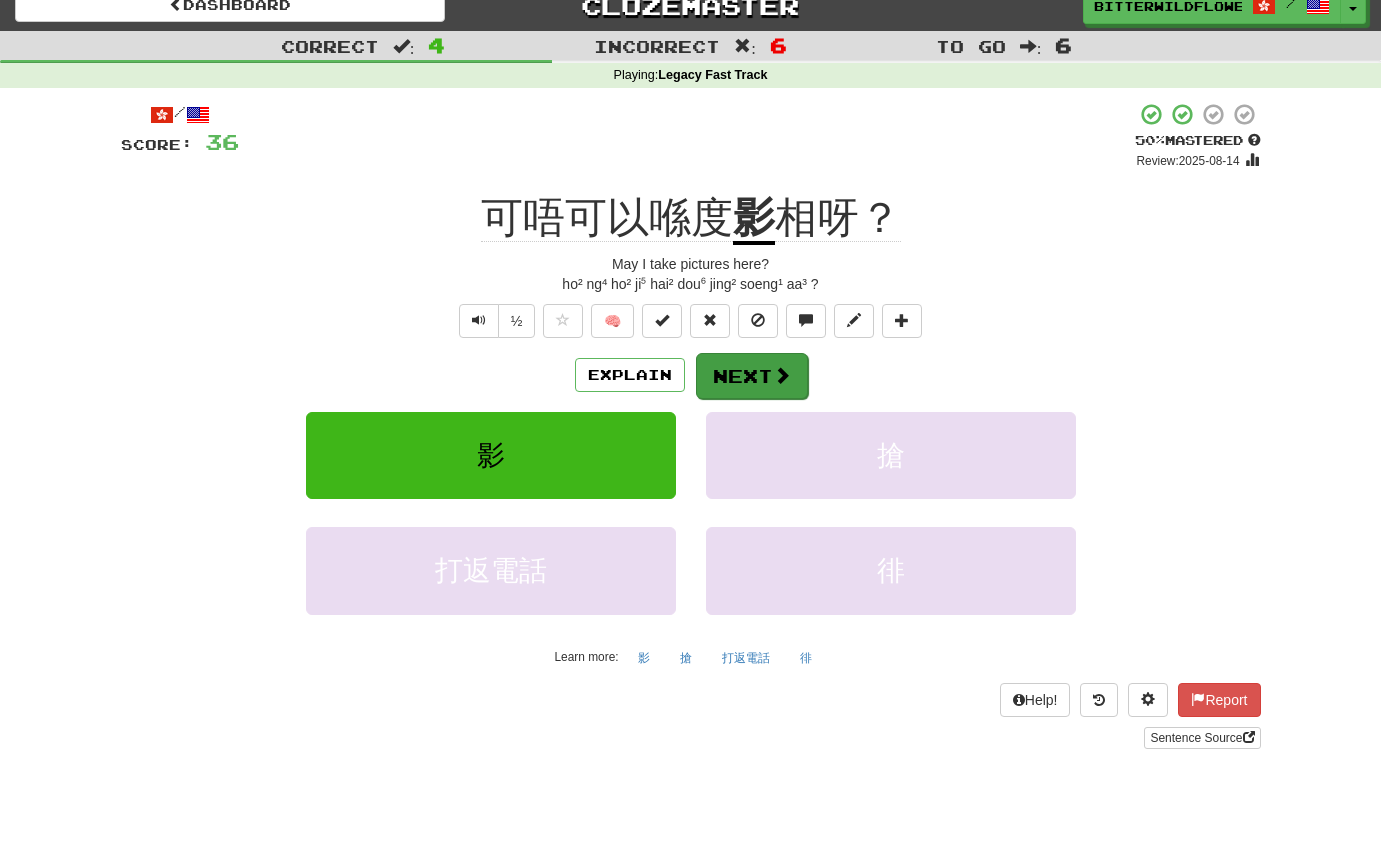 click on "Next" at bounding box center (752, 376) 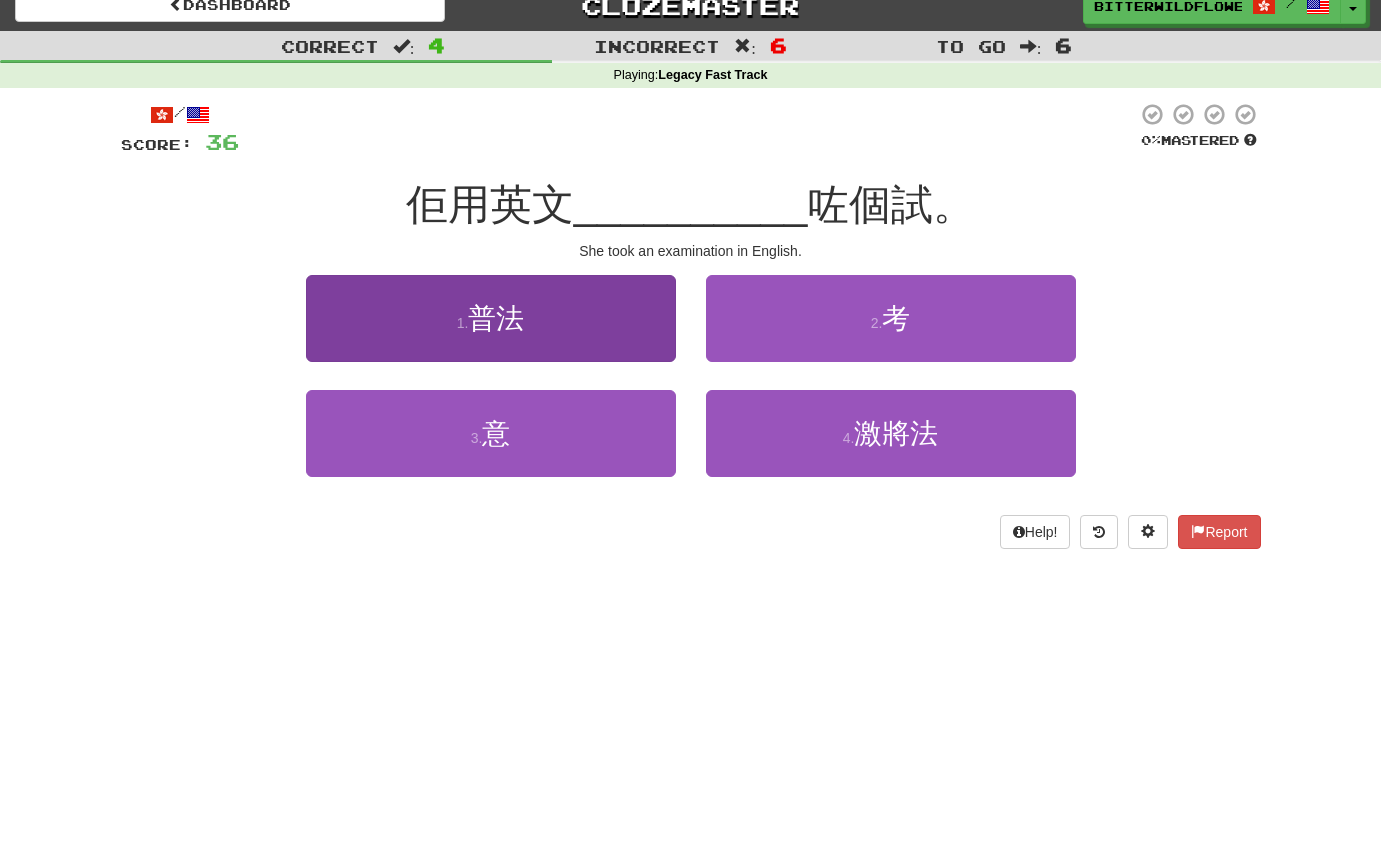 click on "普法" at bounding box center [496, 318] 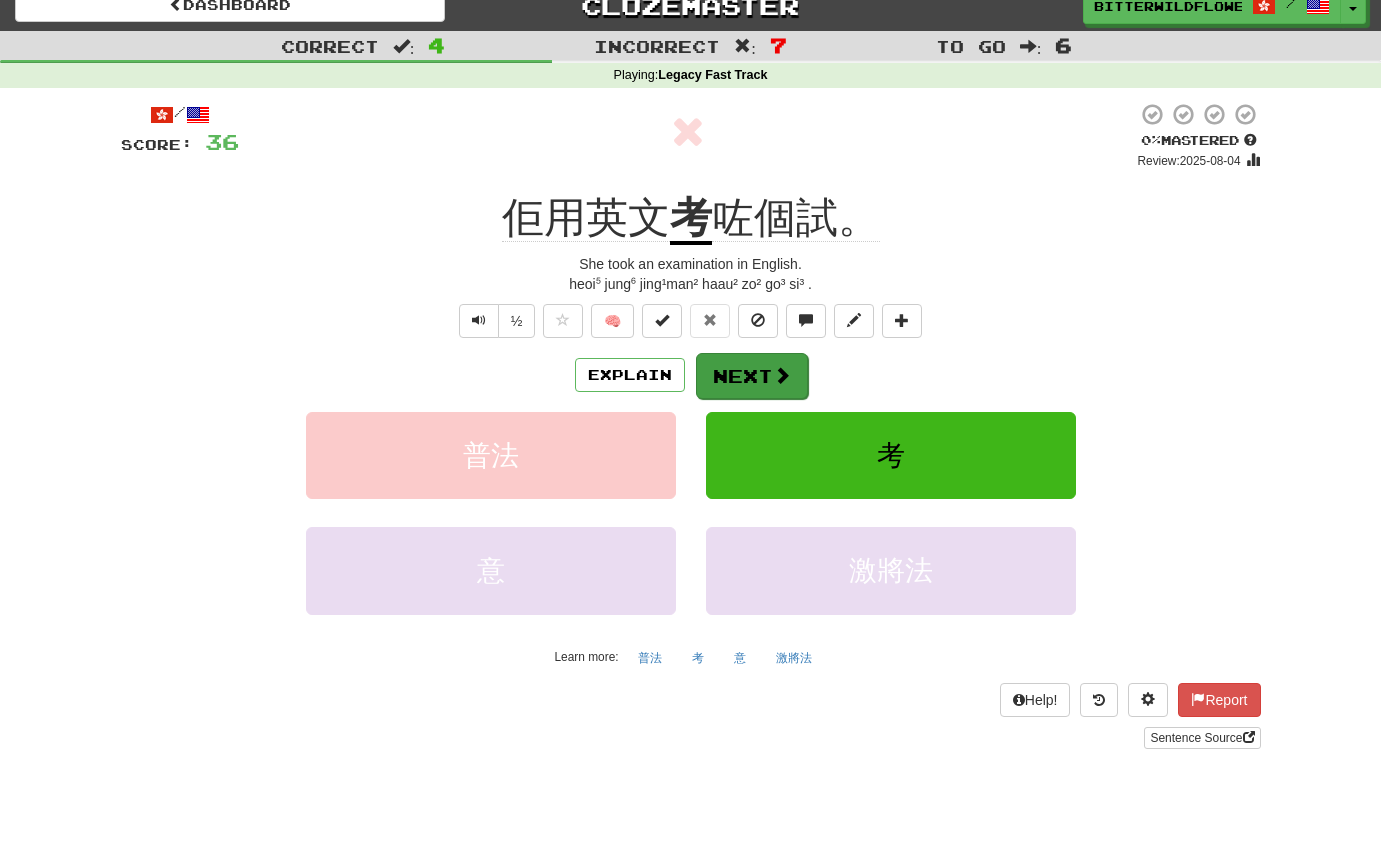 click on "Next" at bounding box center (752, 376) 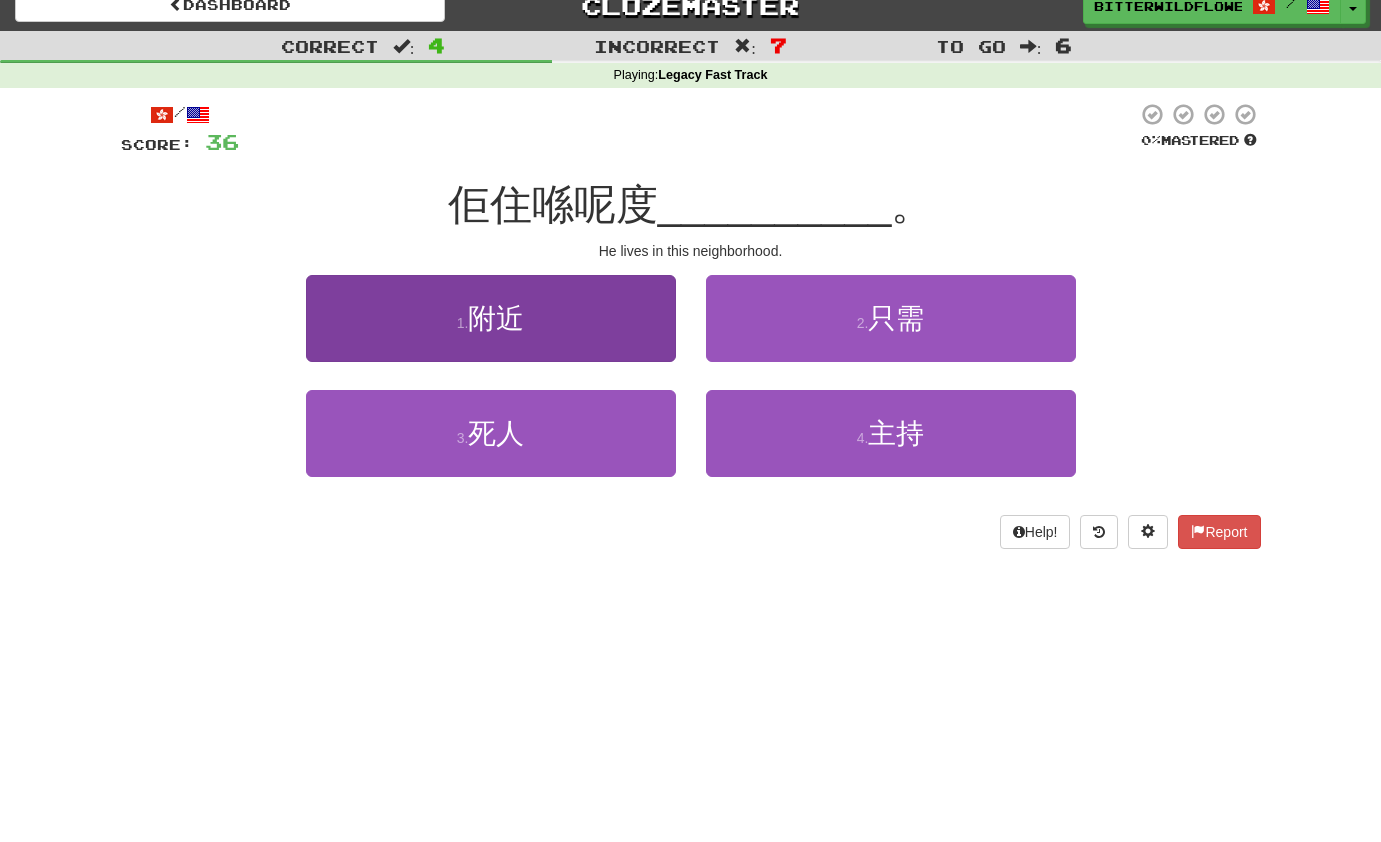 click on "1 .  附近" at bounding box center (491, 318) 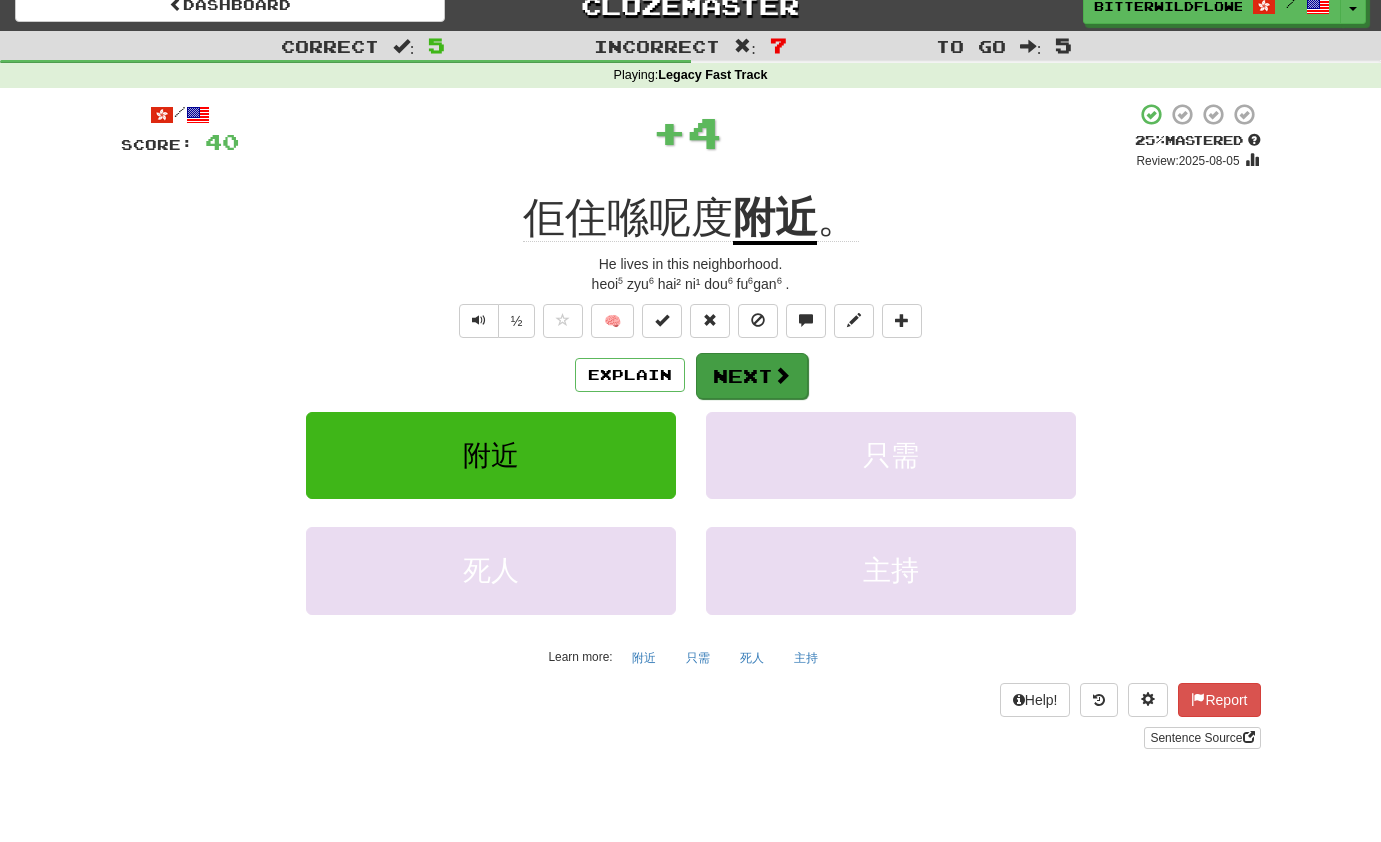 click on "Next" at bounding box center [752, 376] 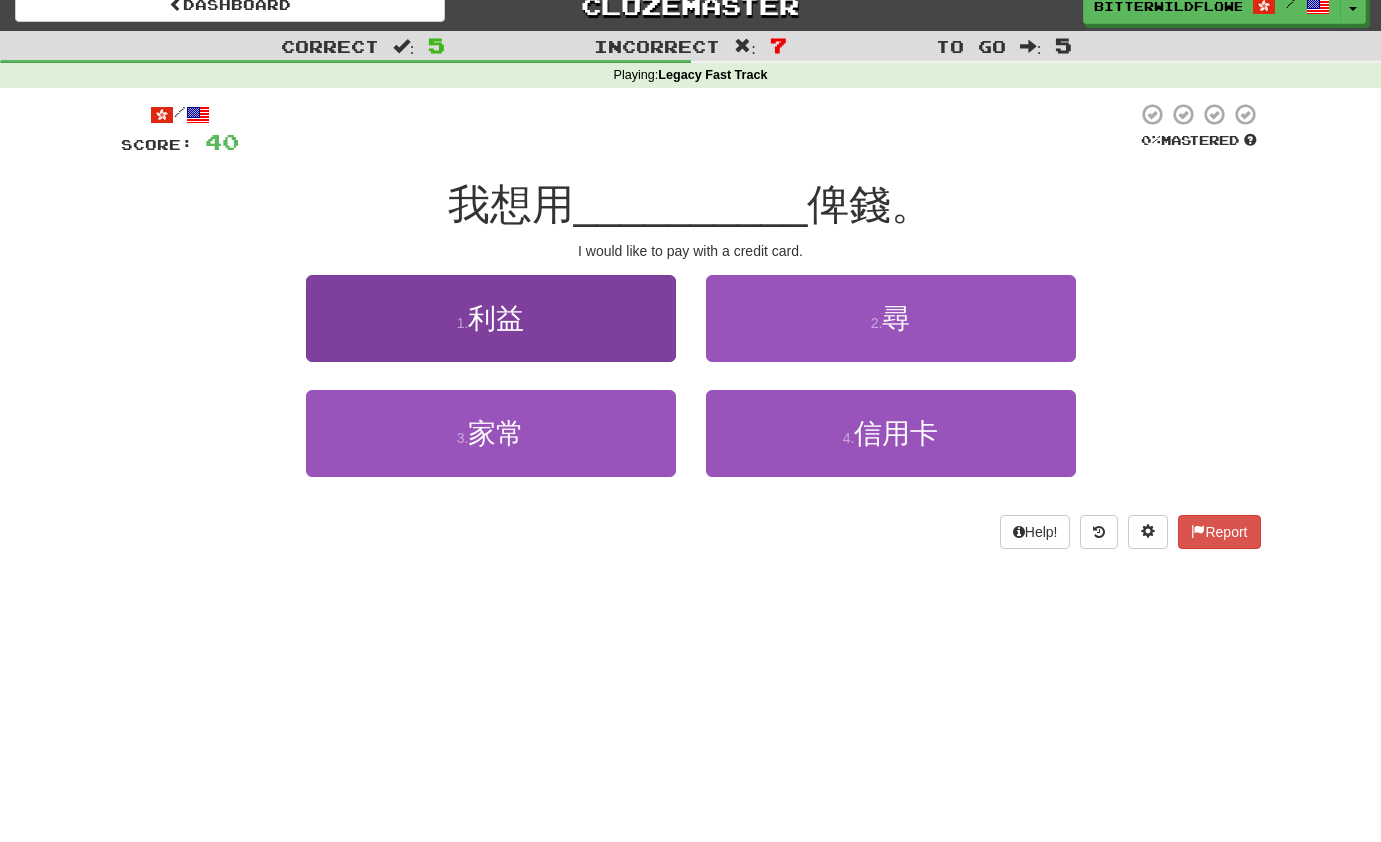 click on "1 .  利益" at bounding box center [491, 318] 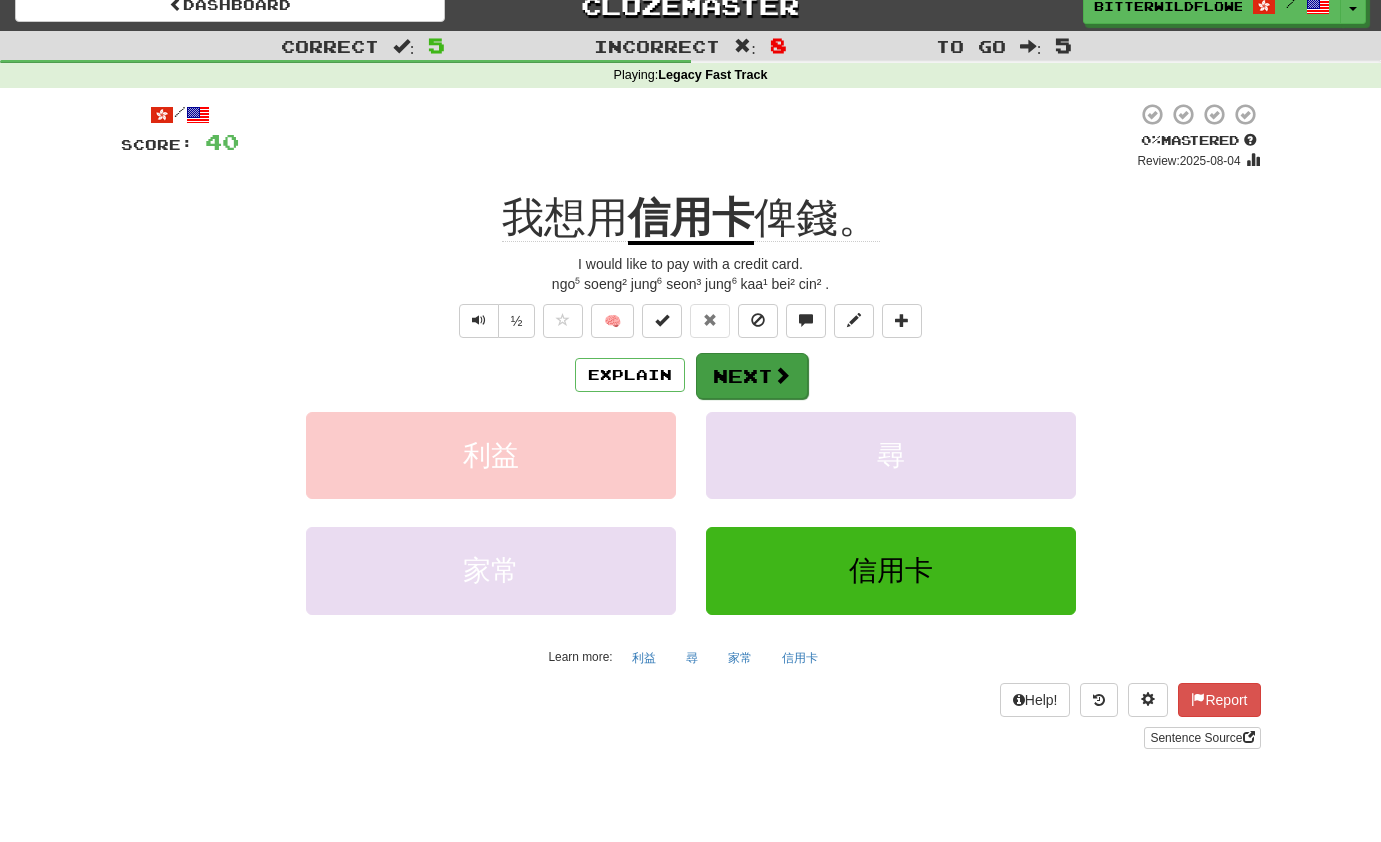 click on "Next" at bounding box center [752, 376] 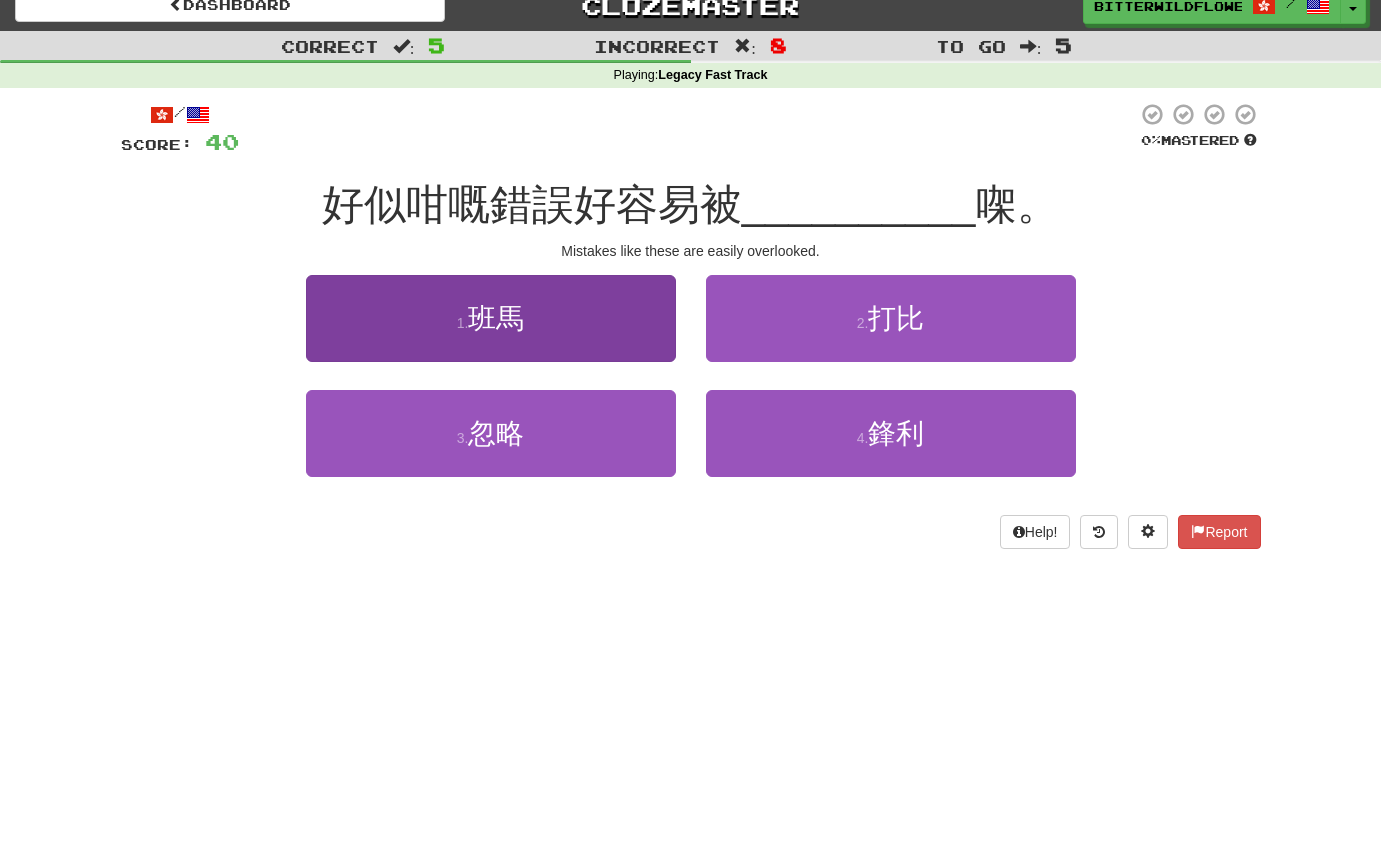 click on "1 .  班馬" at bounding box center (491, 318) 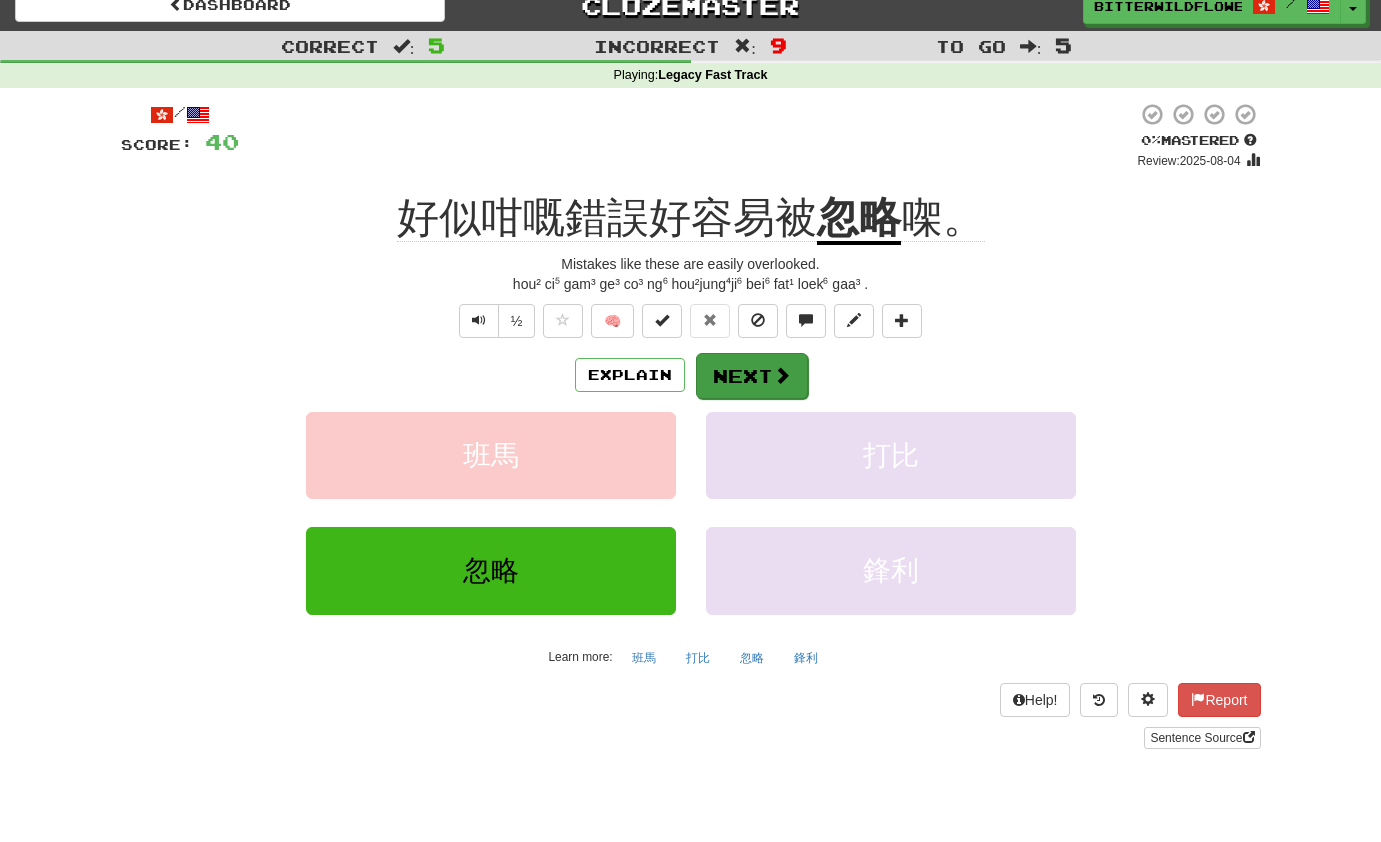 click on "Next" at bounding box center (752, 376) 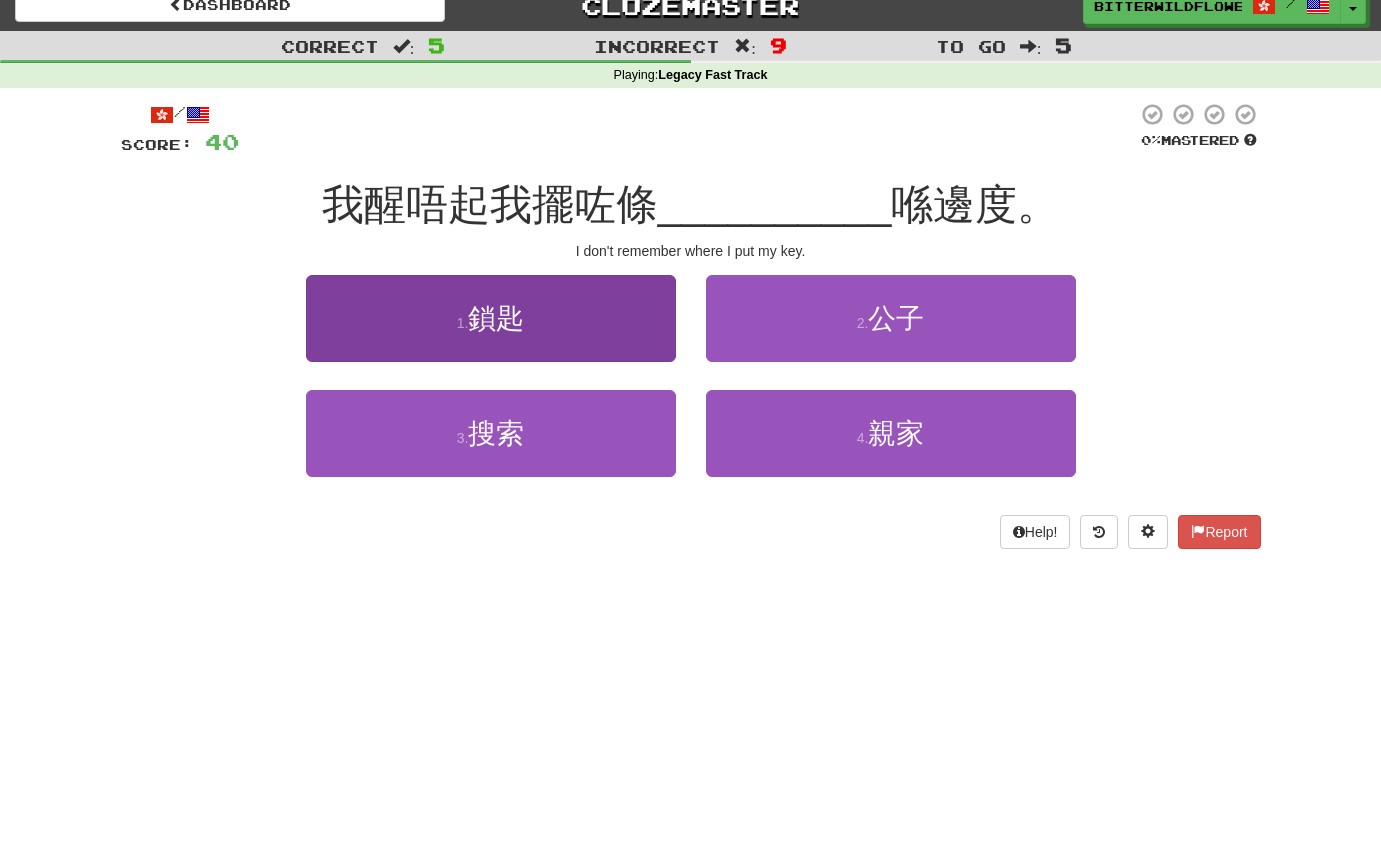 click on "1 .  鎖匙" at bounding box center (491, 318) 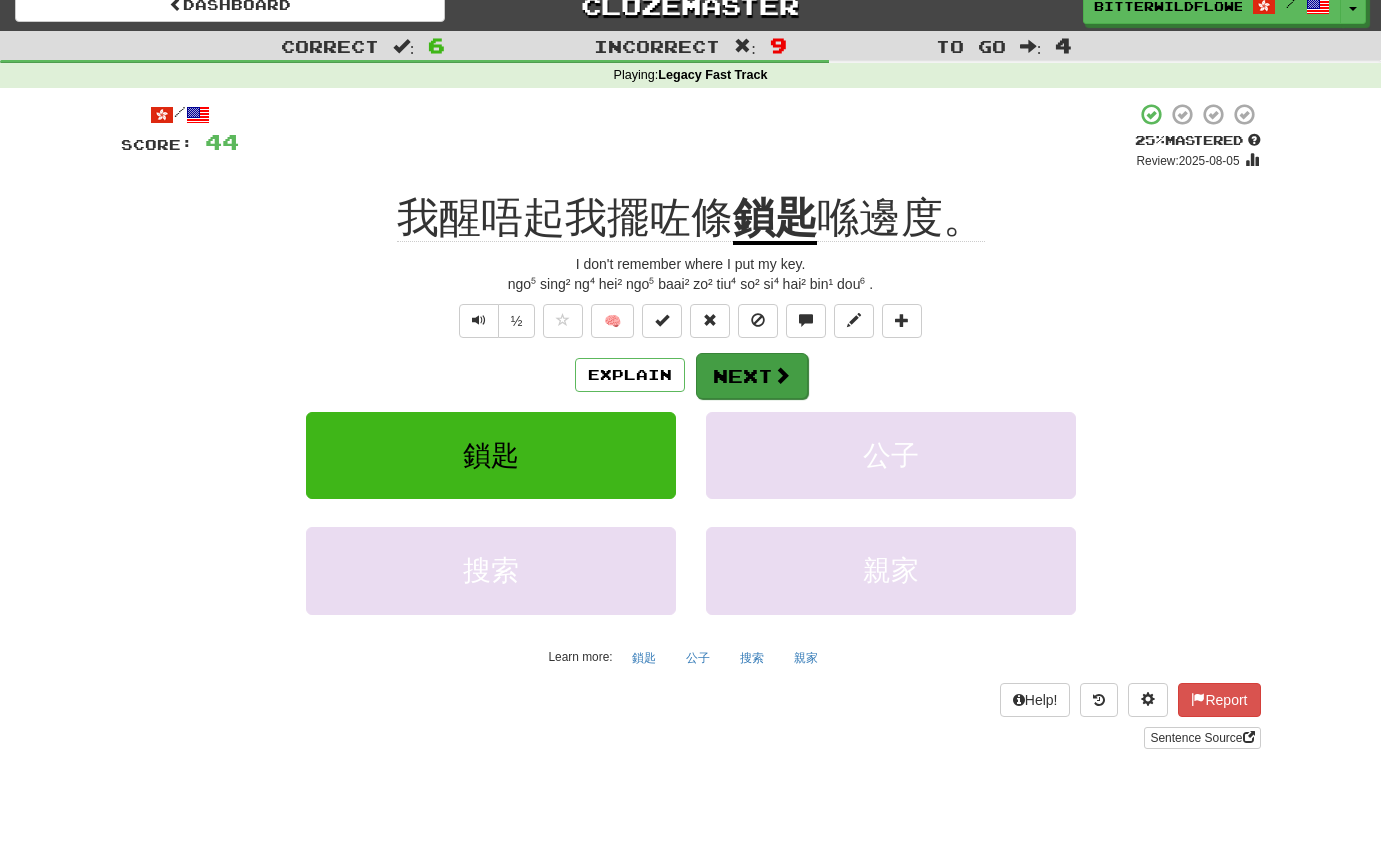click on "Next" at bounding box center (752, 376) 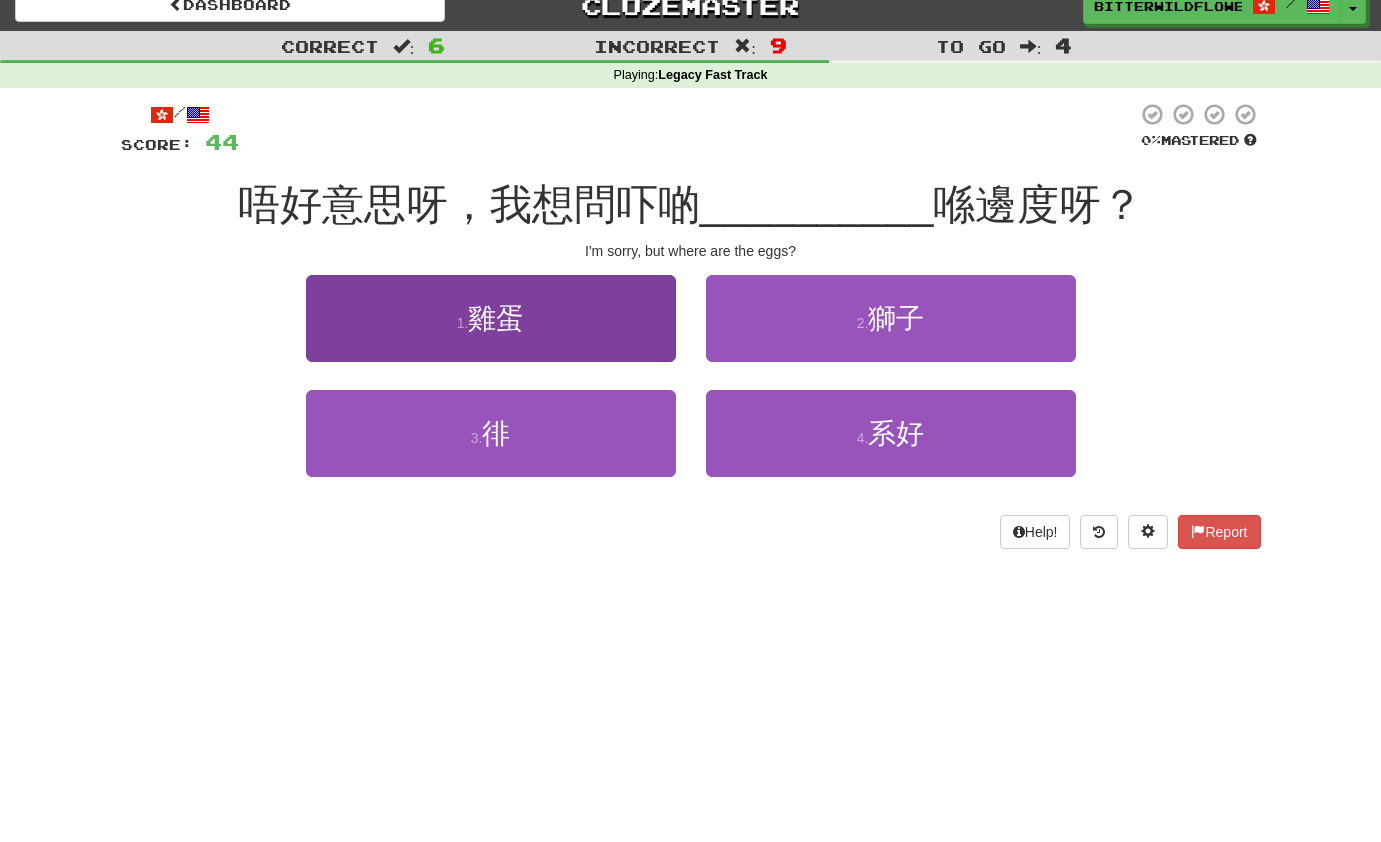click on "1 .  雞蛋" at bounding box center [491, 318] 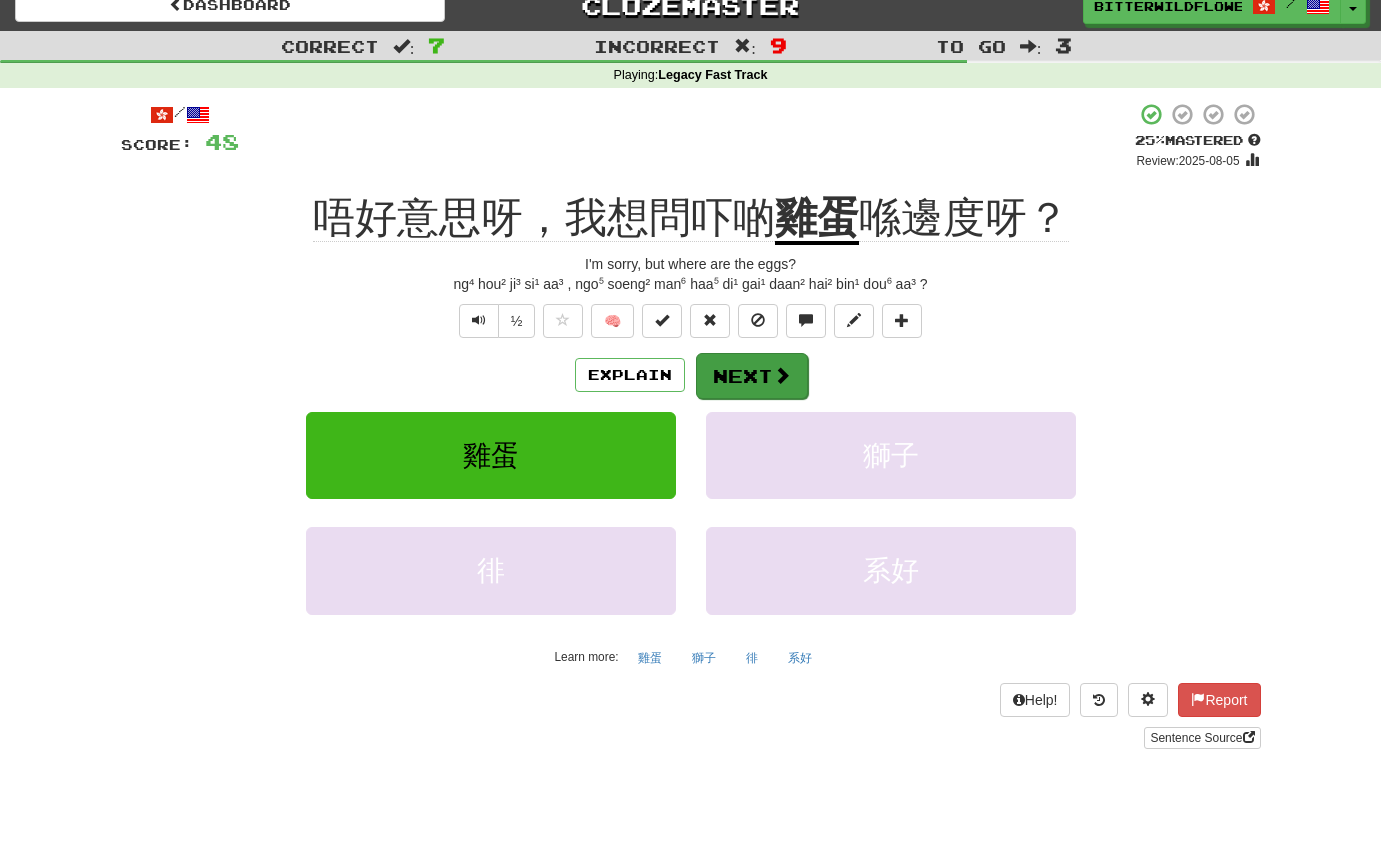 click on "Next" at bounding box center (752, 376) 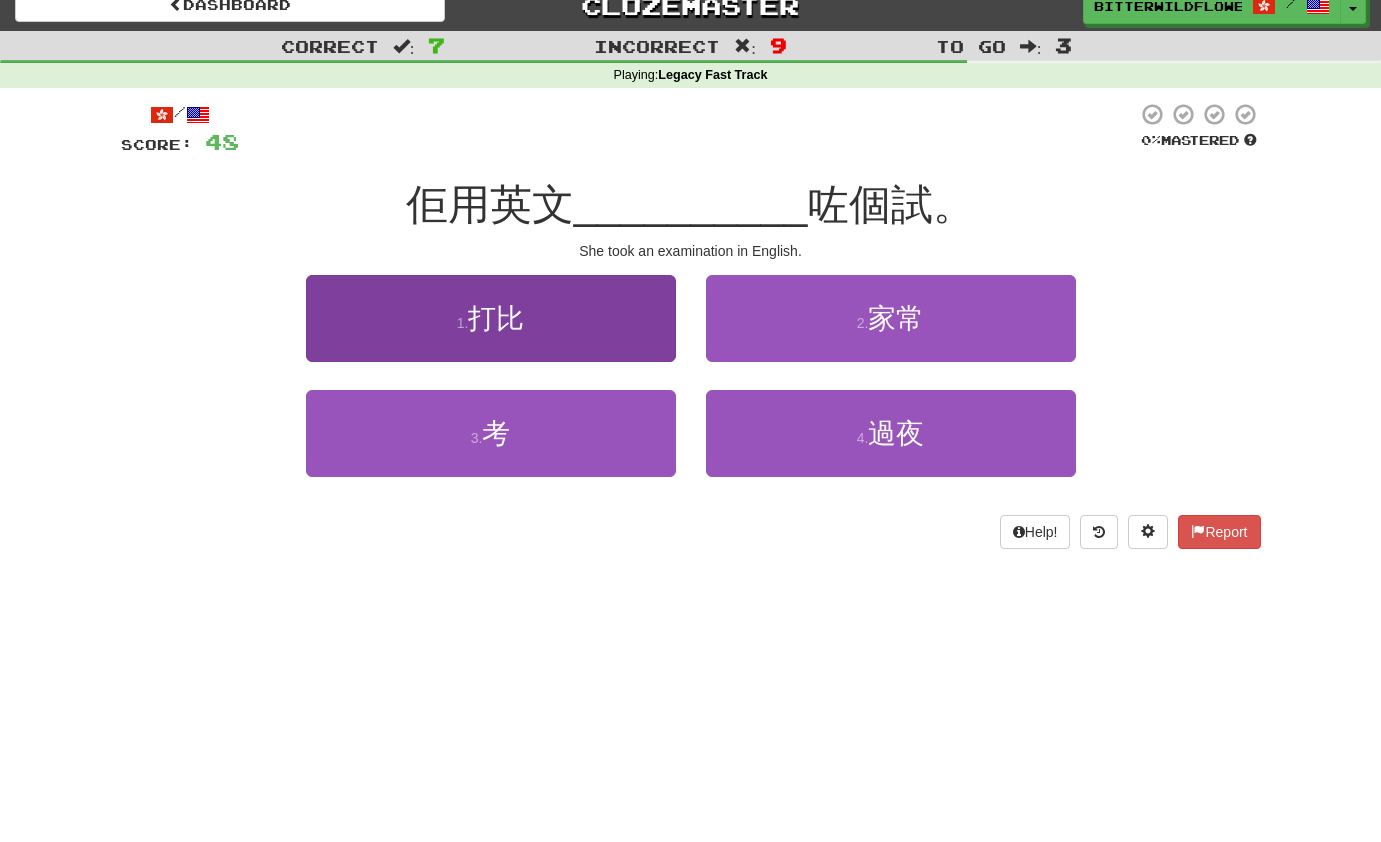 scroll, scrollTop: 19, scrollLeft: 0, axis: vertical 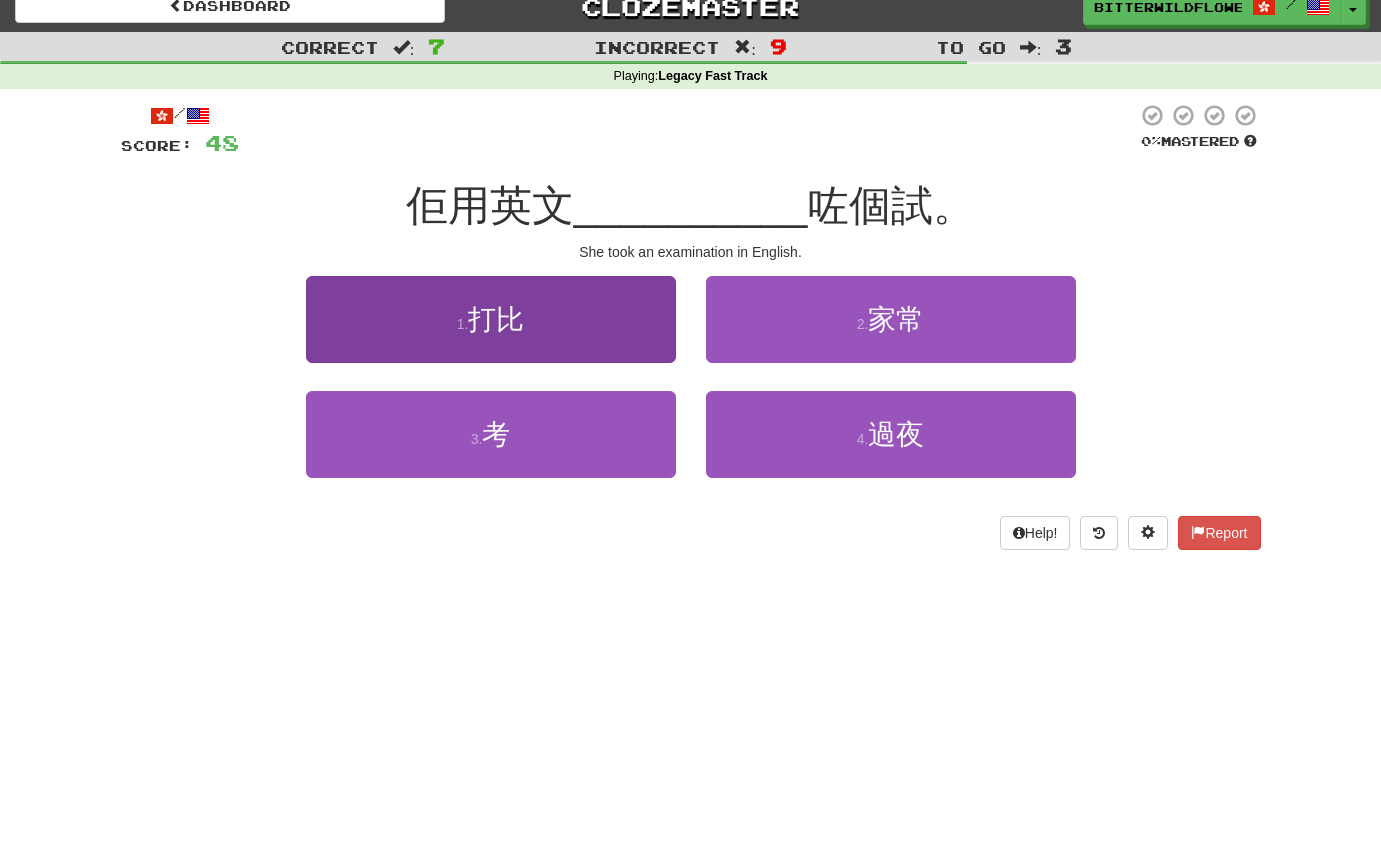 click on "1 .  打比" at bounding box center (491, 319) 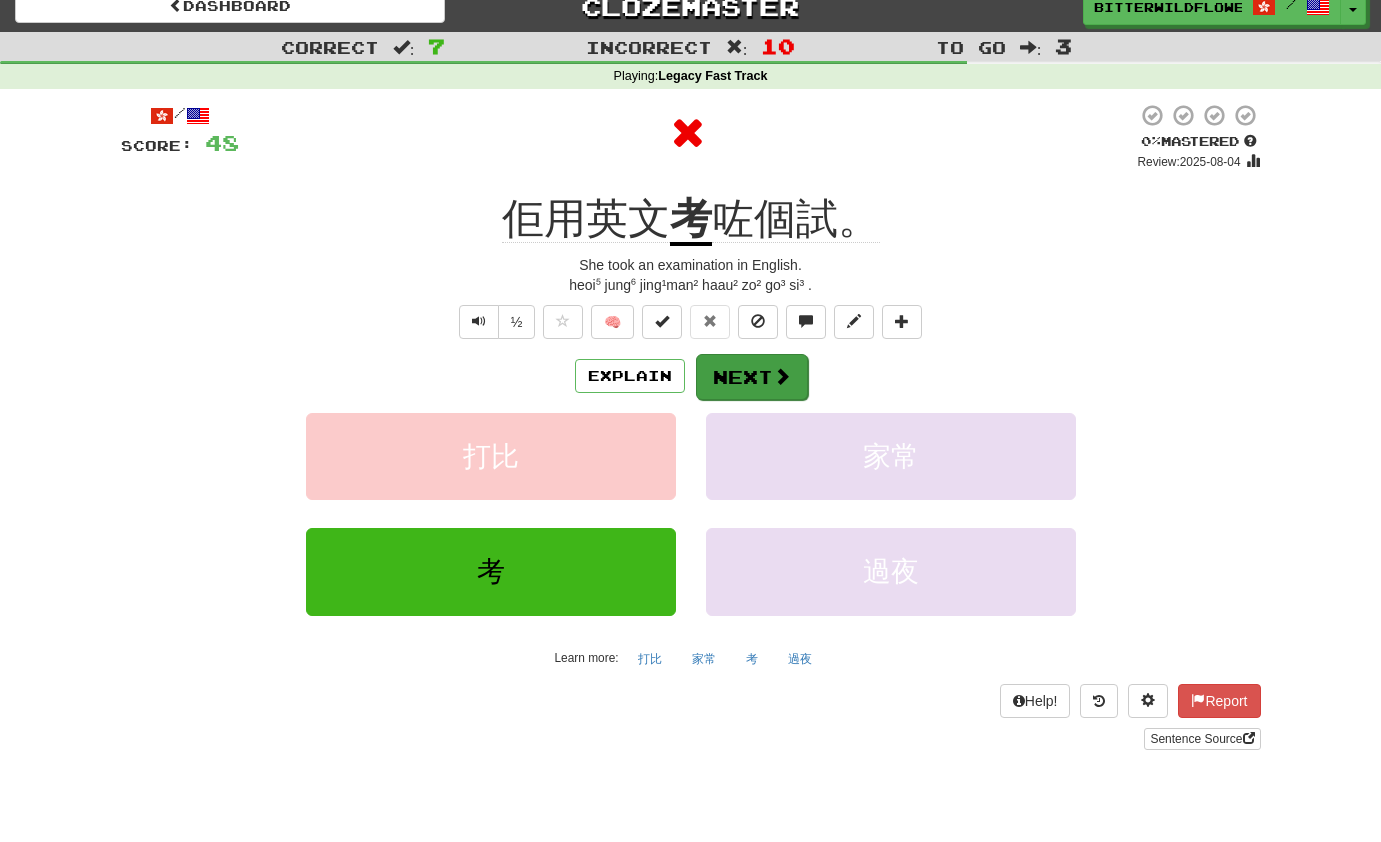 click on "Next" at bounding box center [752, 377] 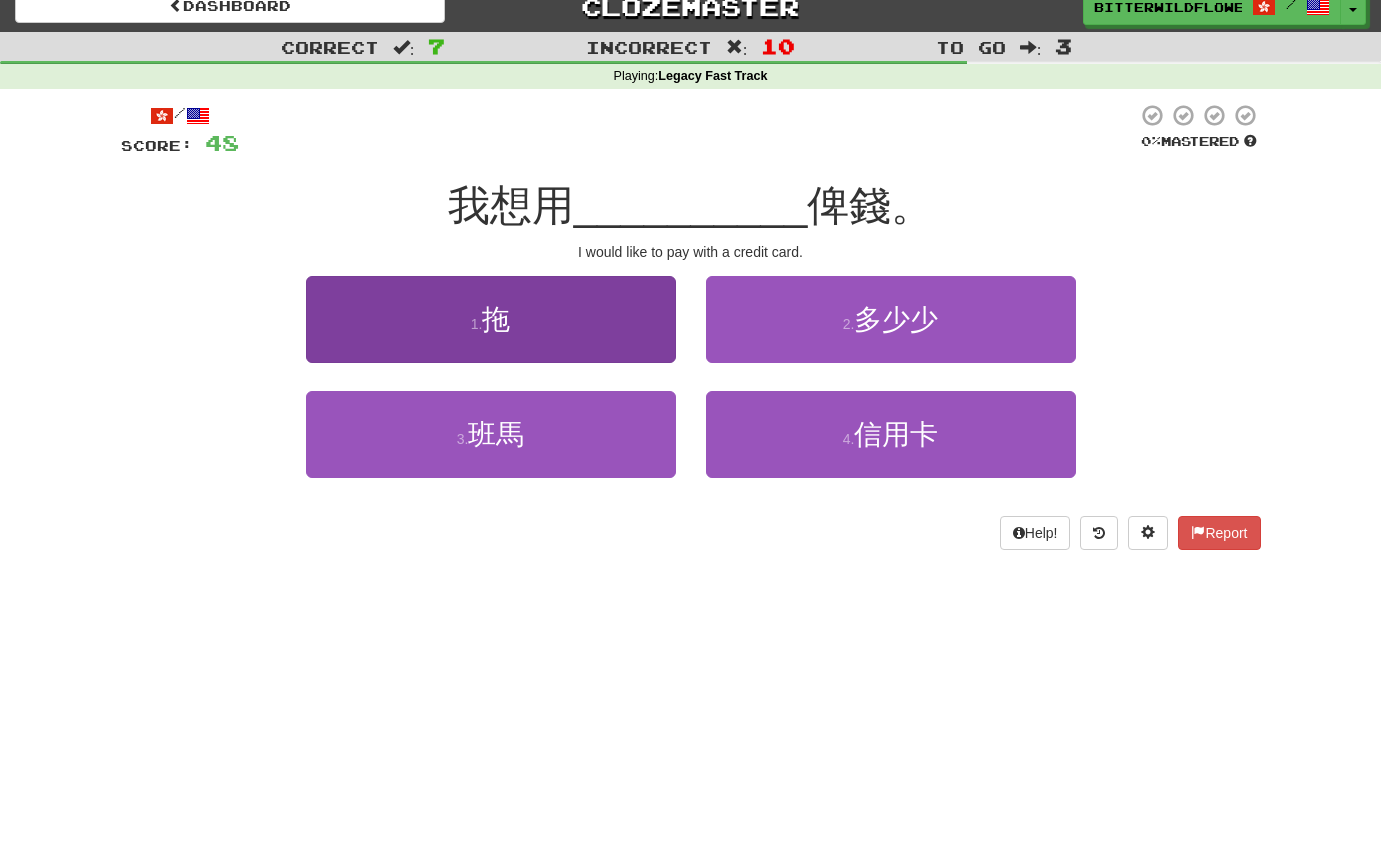 click on "1 .  拖" at bounding box center (491, 319) 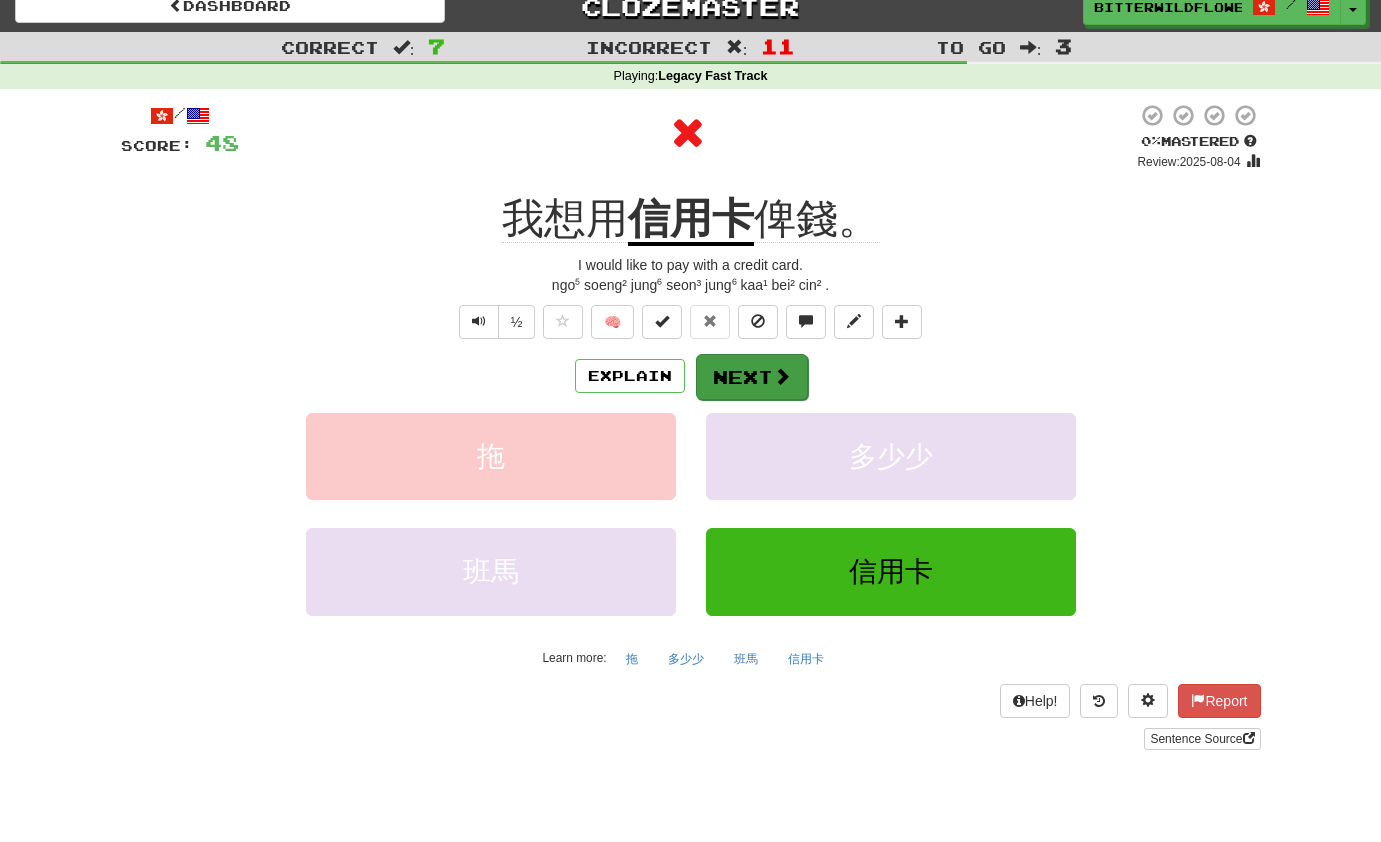 click on "Next" at bounding box center [752, 377] 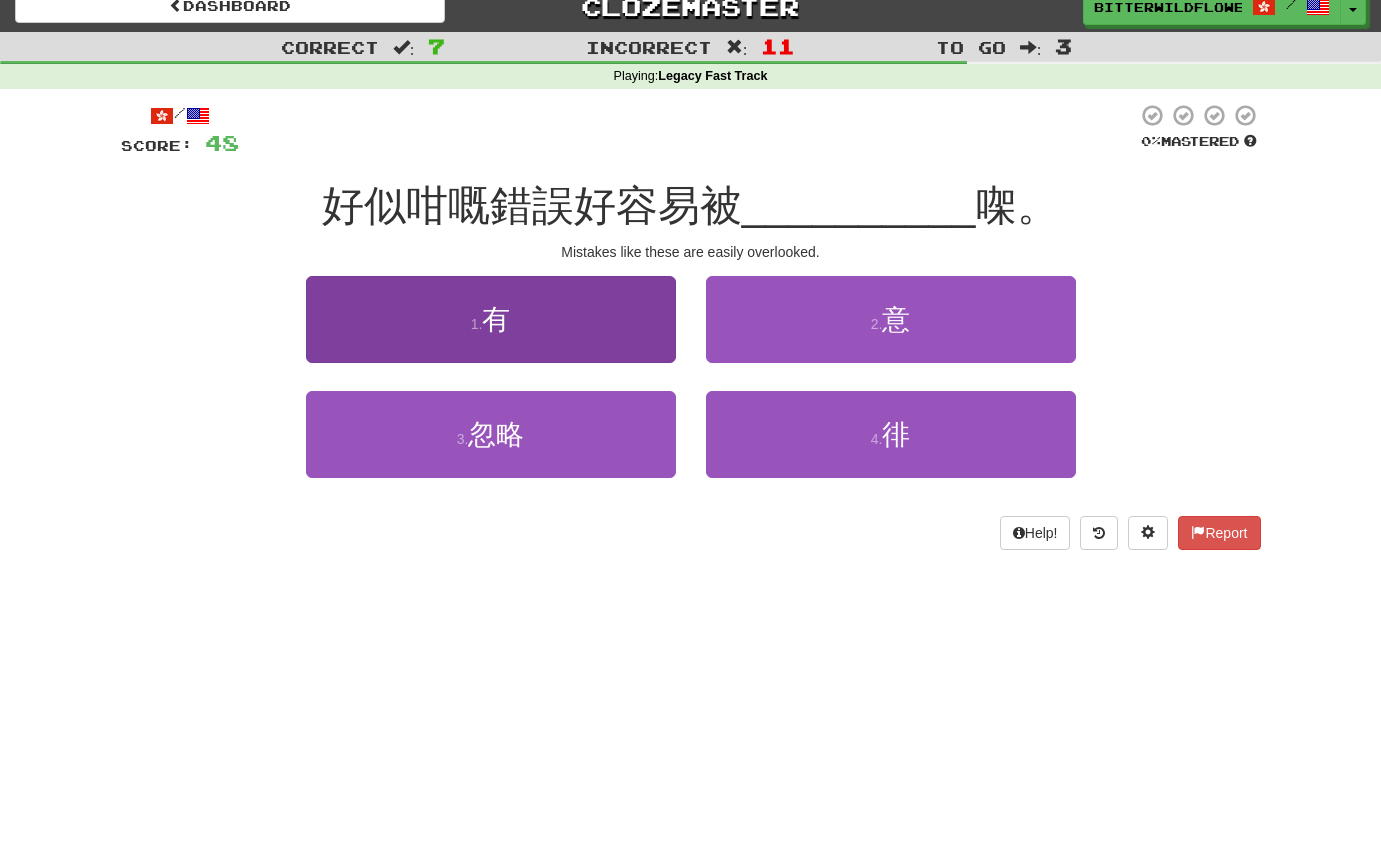 click on "1 .  有" at bounding box center (491, 319) 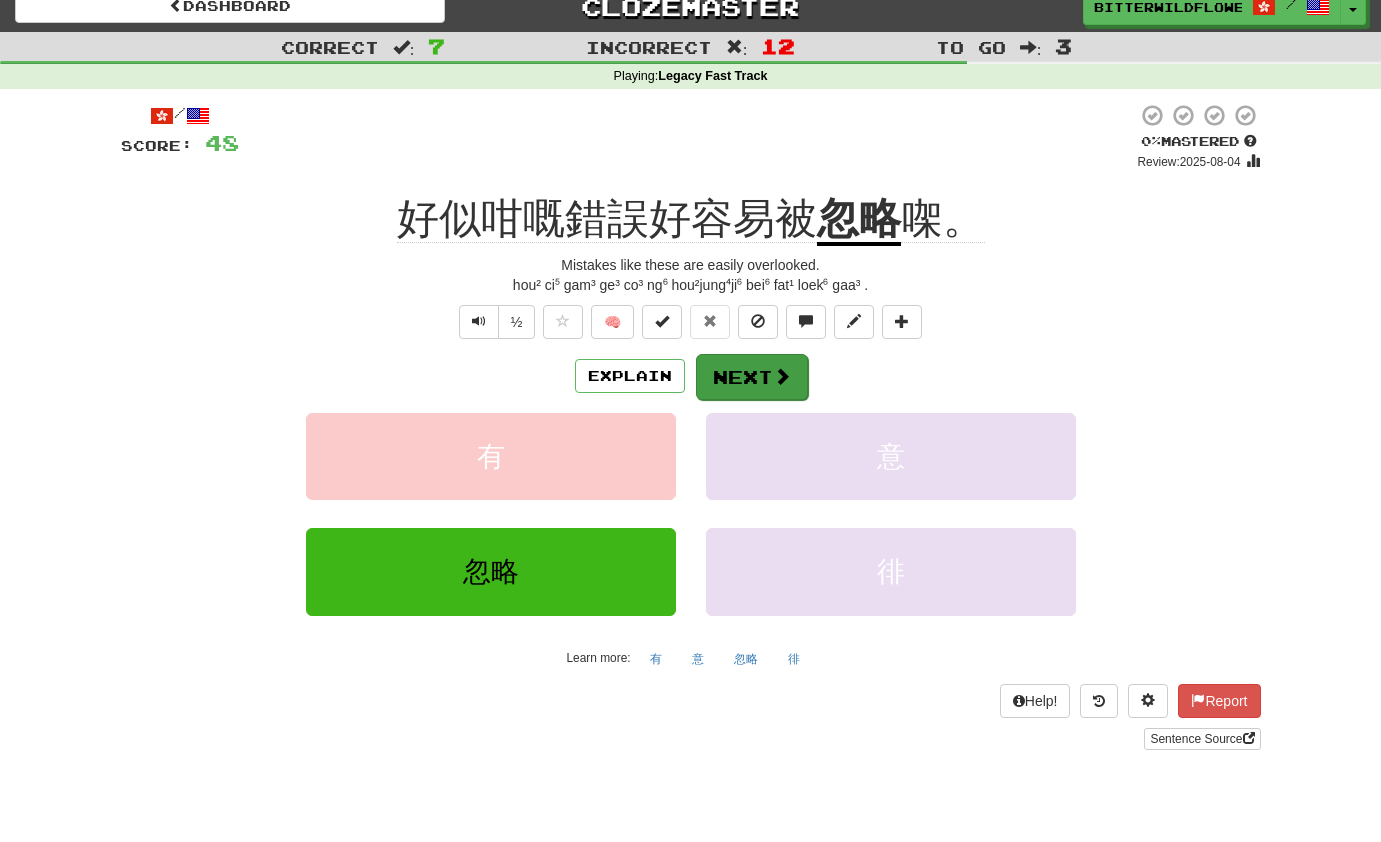 click on "Next" at bounding box center [752, 377] 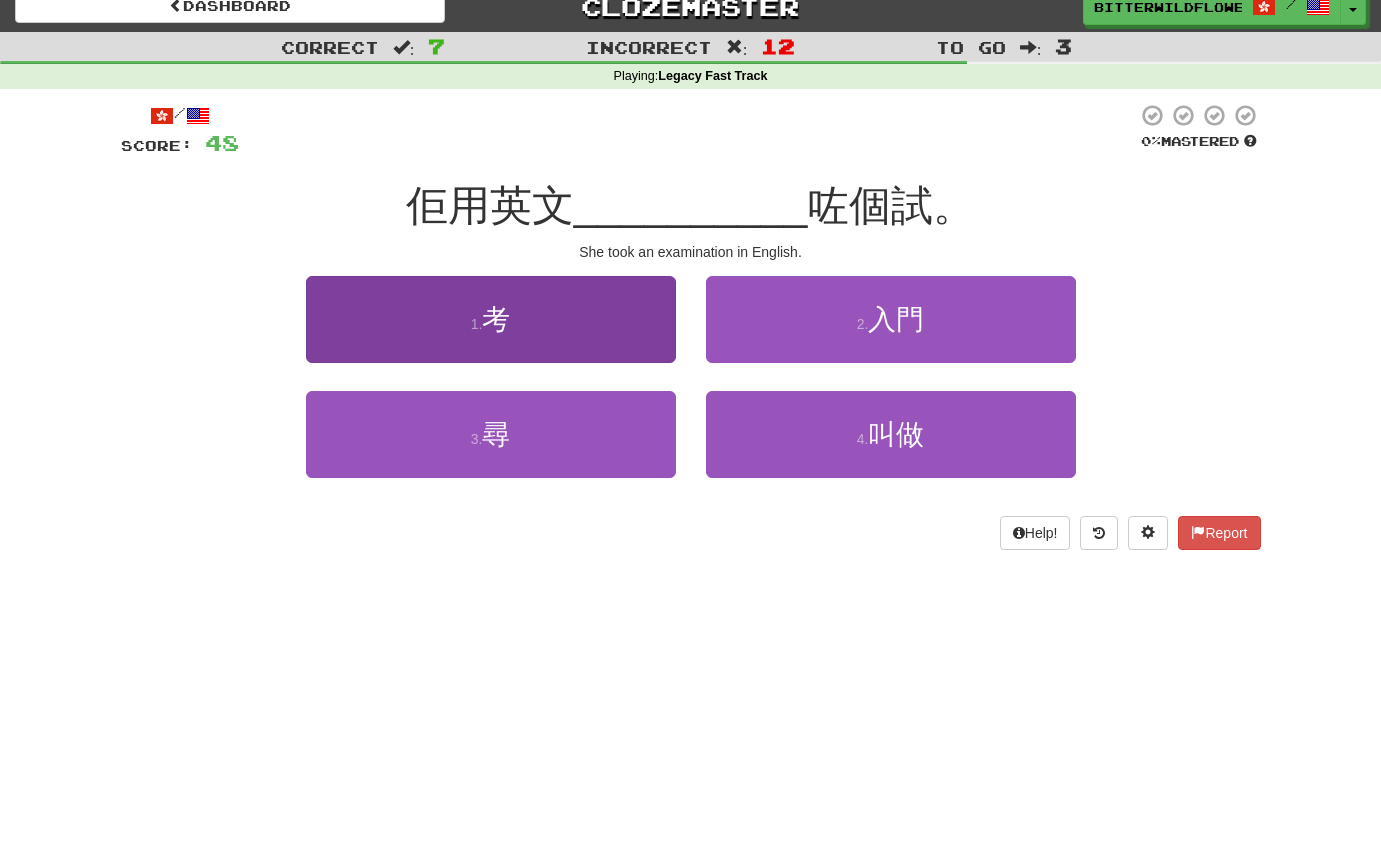 click on "1 .  考" at bounding box center [491, 319] 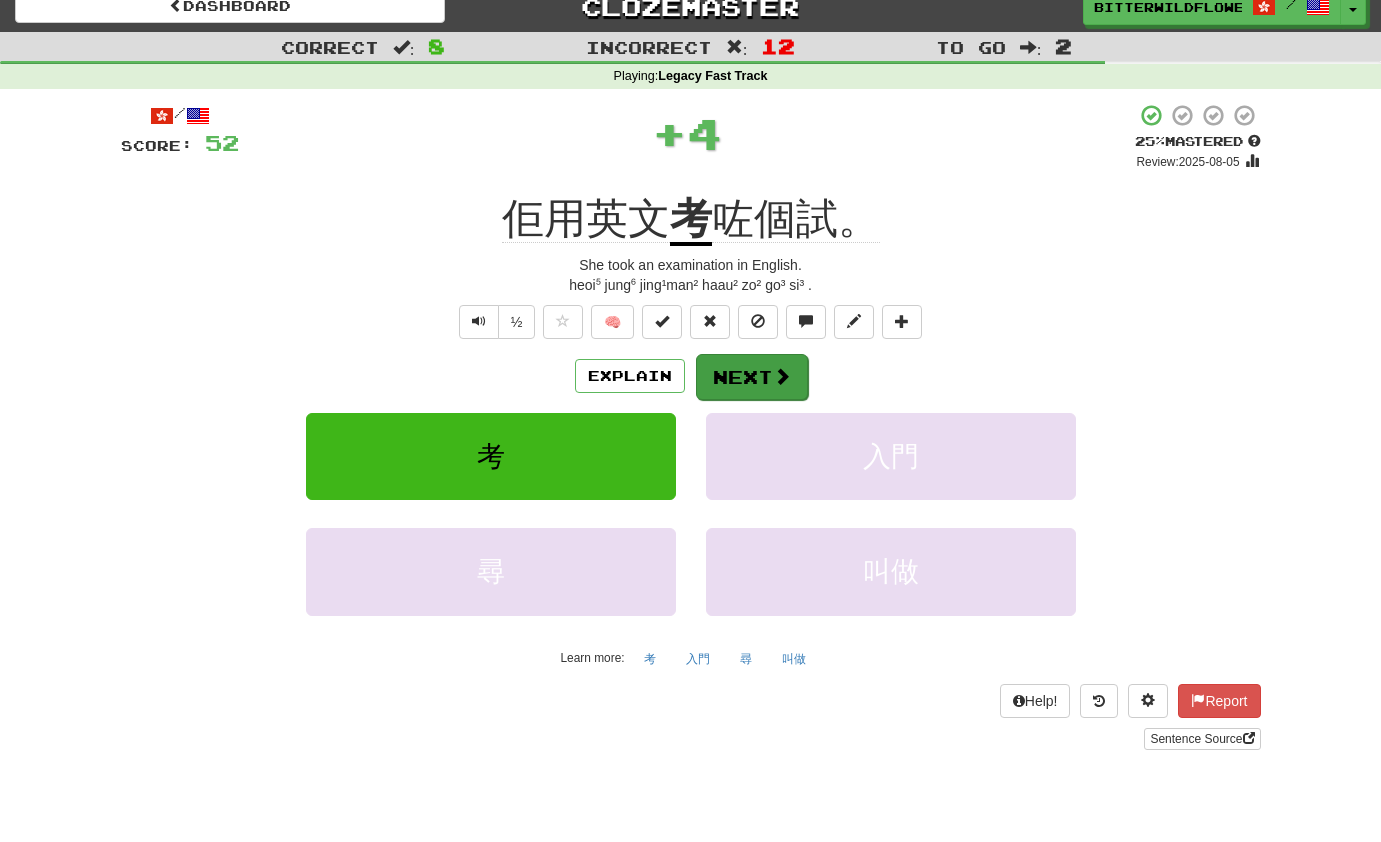 click on "Next" at bounding box center [752, 377] 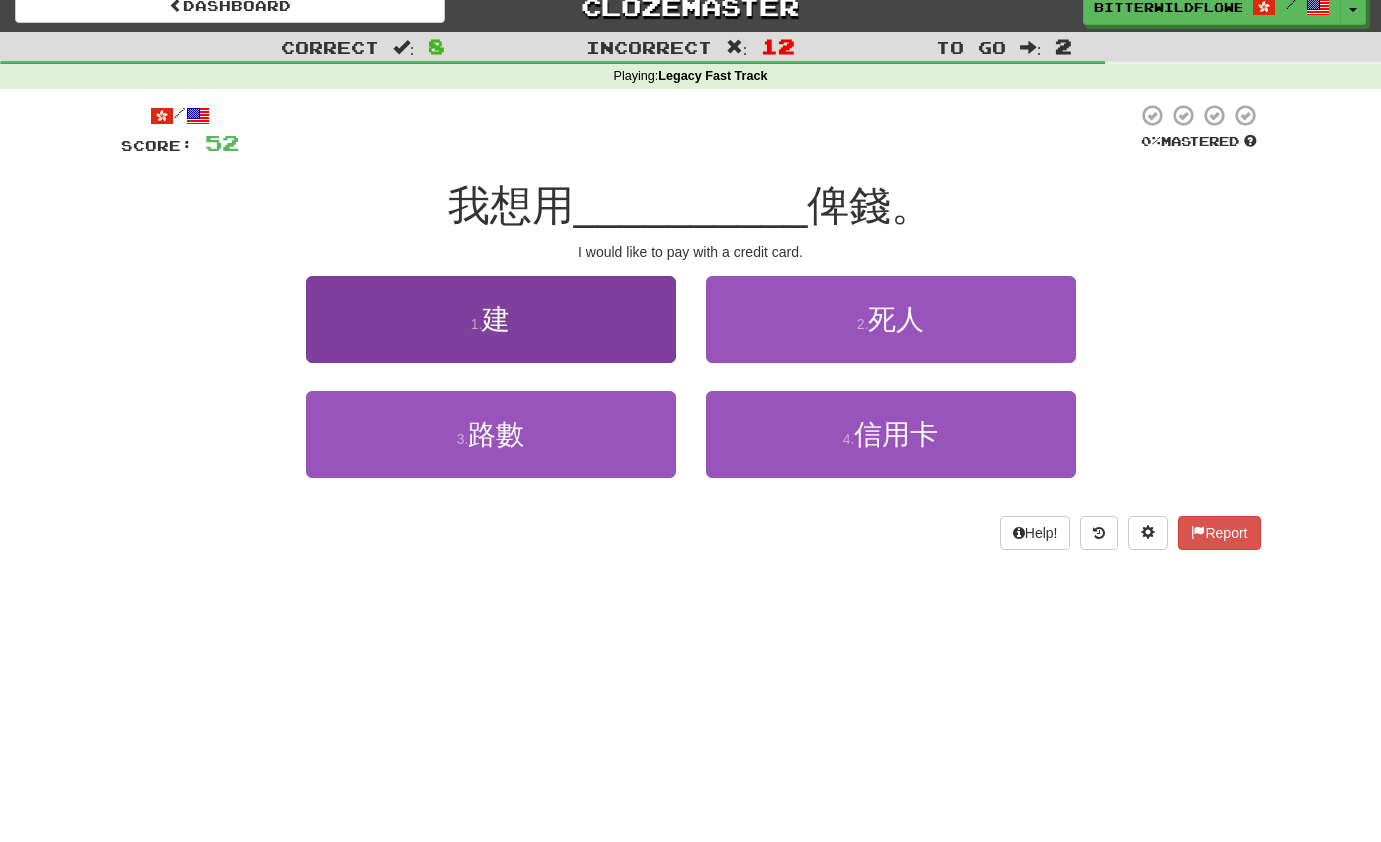 click on "1 .  建" at bounding box center [491, 319] 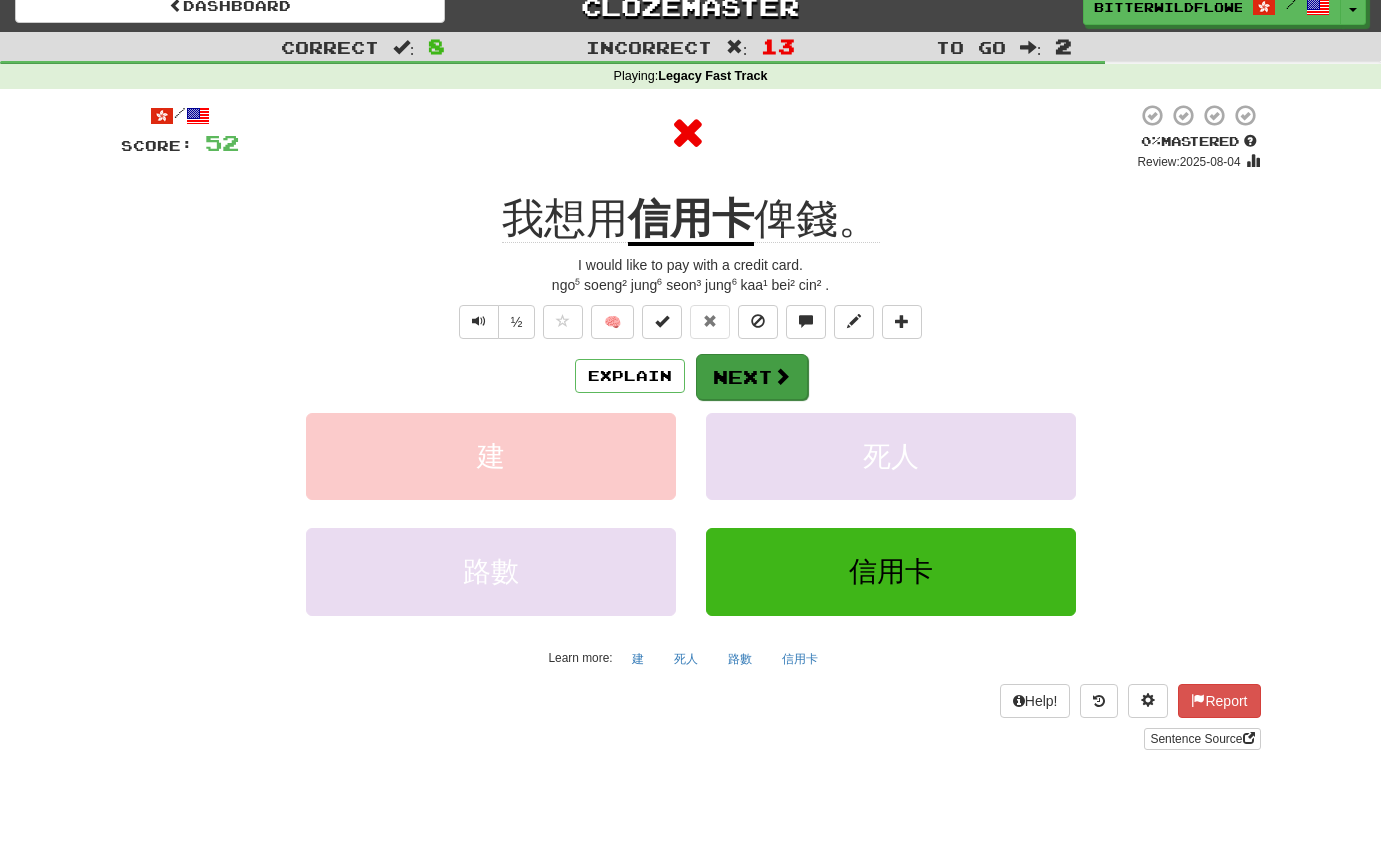 click on "Next" at bounding box center (752, 377) 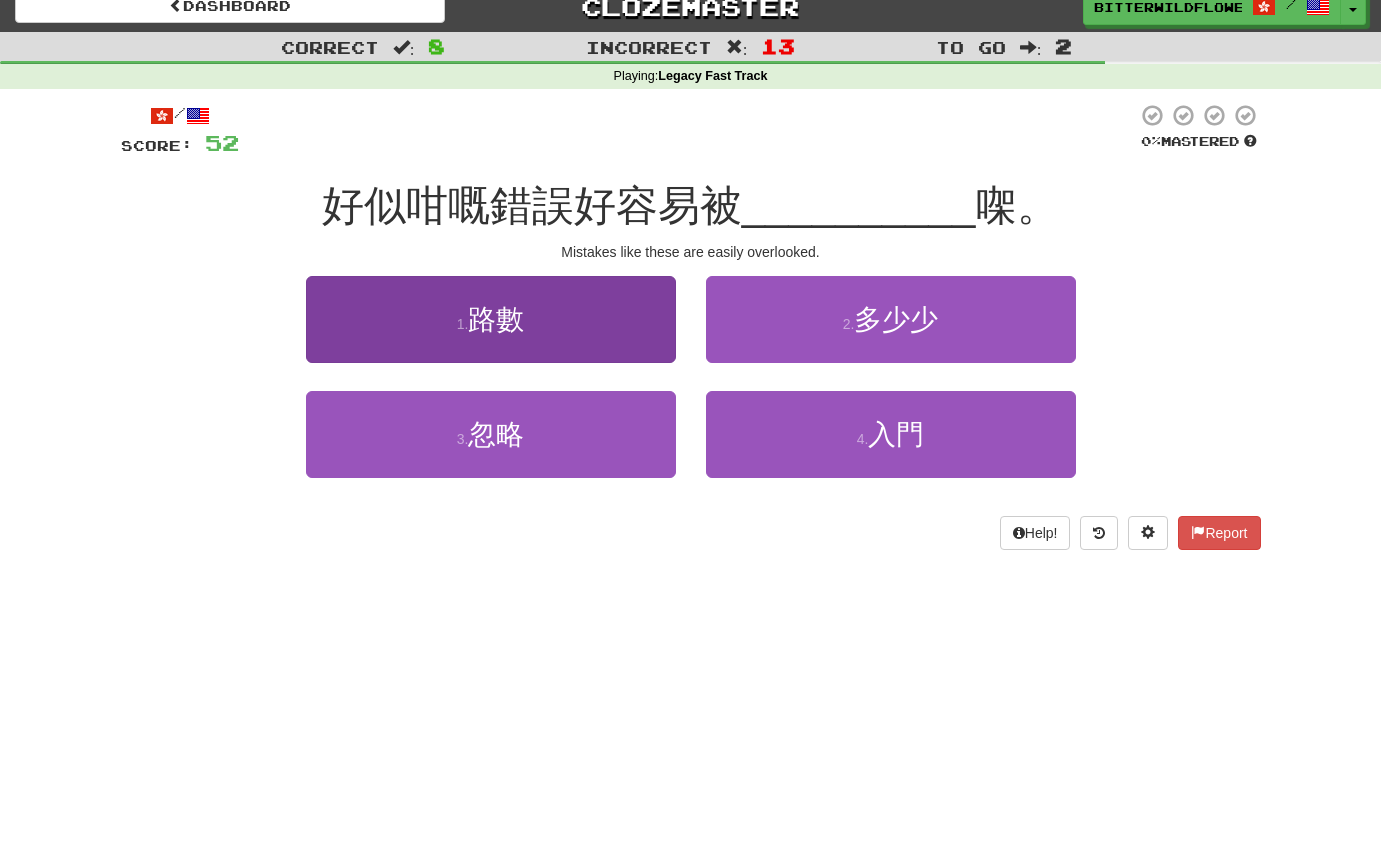 click on "1 .  路數" at bounding box center [491, 319] 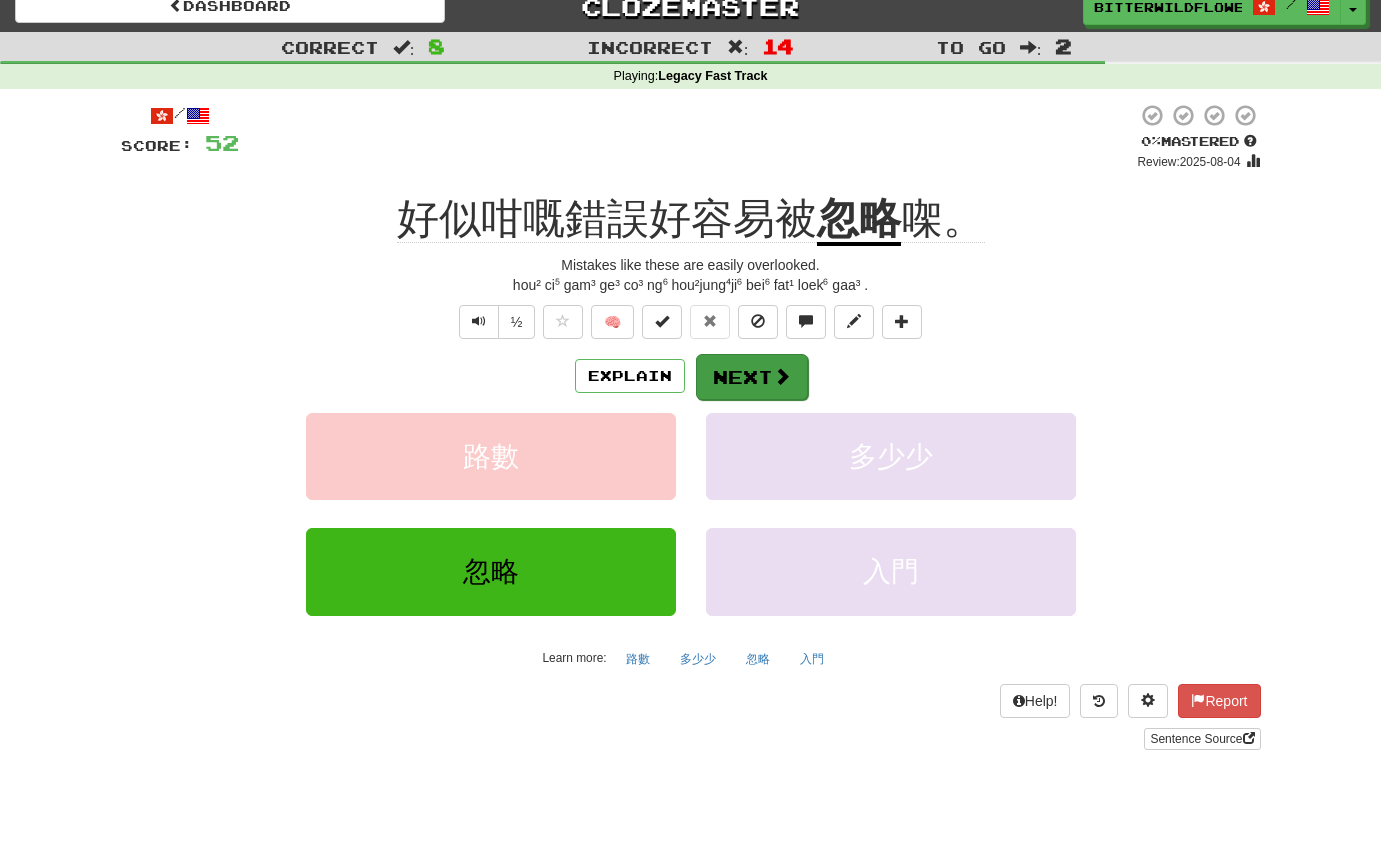 click on "Next" at bounding box center (752, 377) 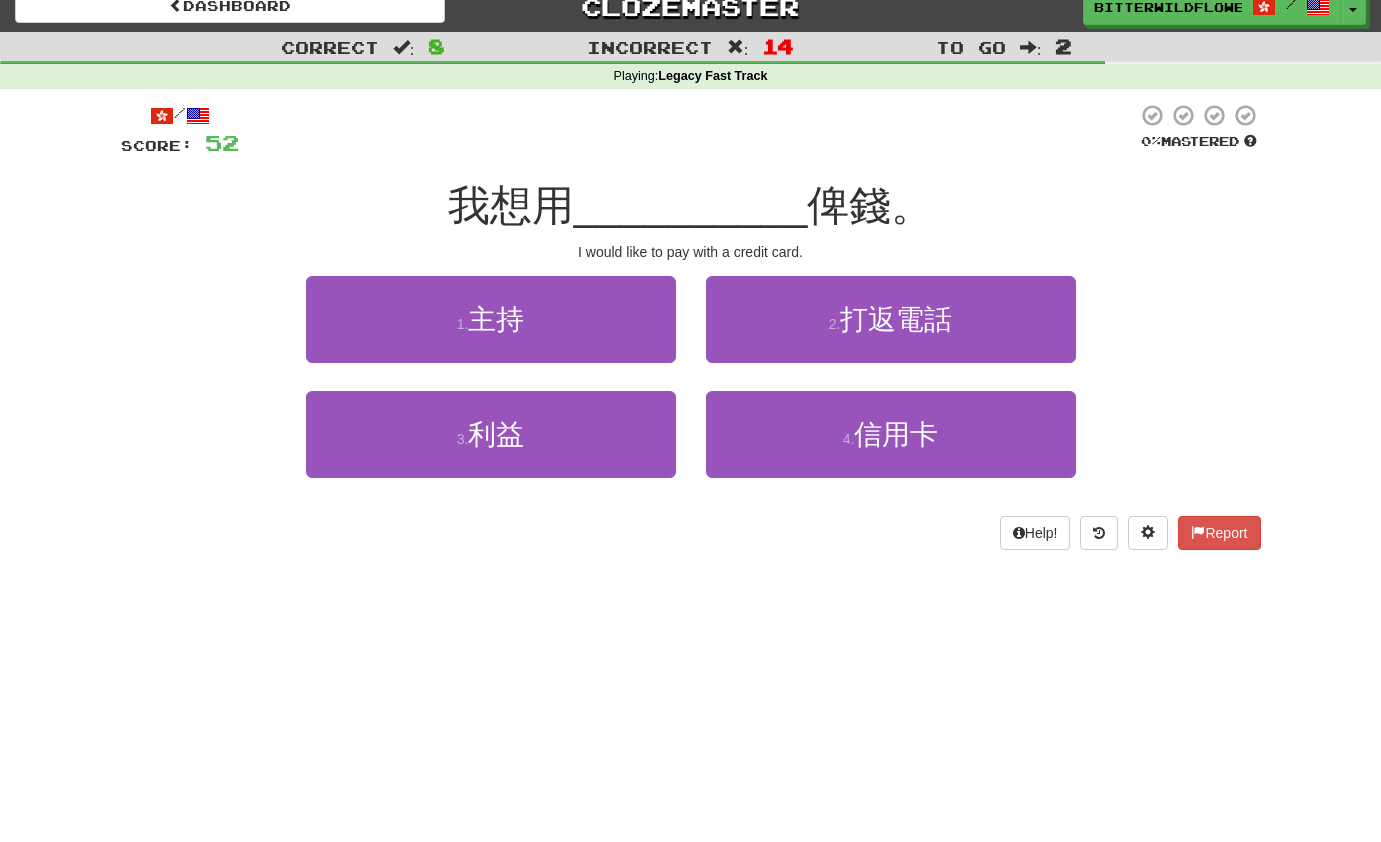 drag, startPoint x: 556, startPoint y: 348, endPoint x: 571, endPoint y: 339, distance: 17.492855 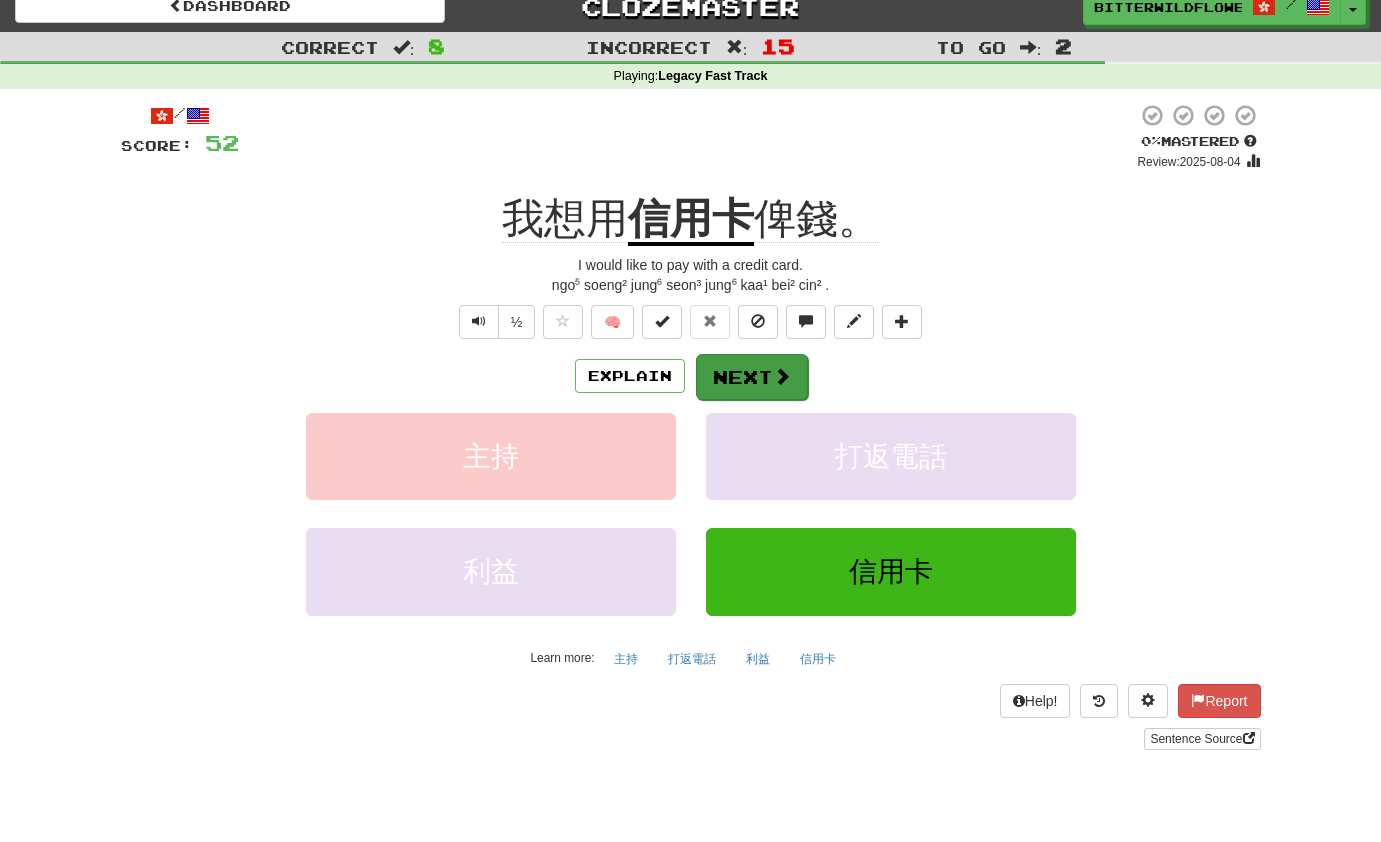 click on "Next" at bounding box center (752, 377) 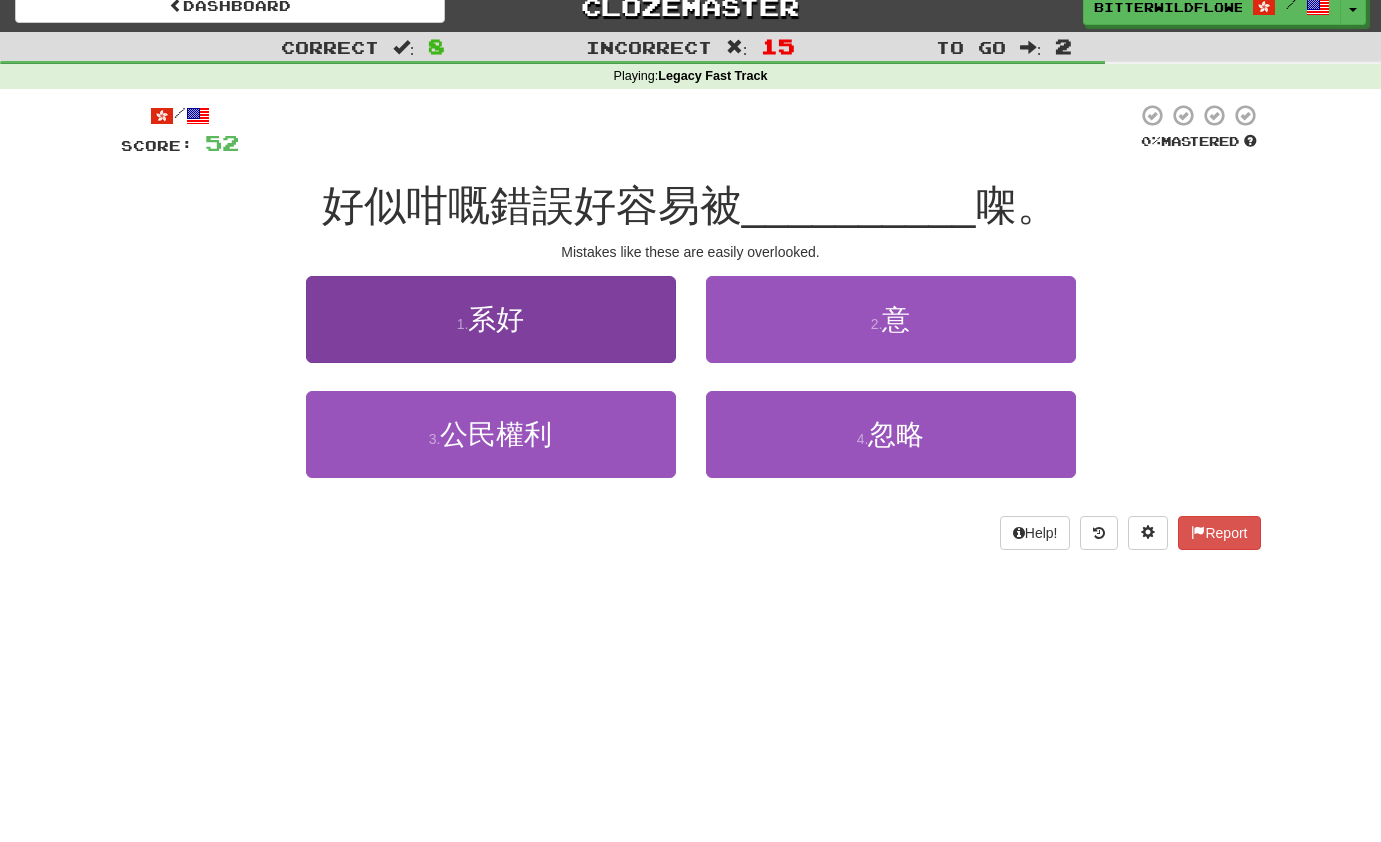 click on "系好" at bounding box center [496, 319] 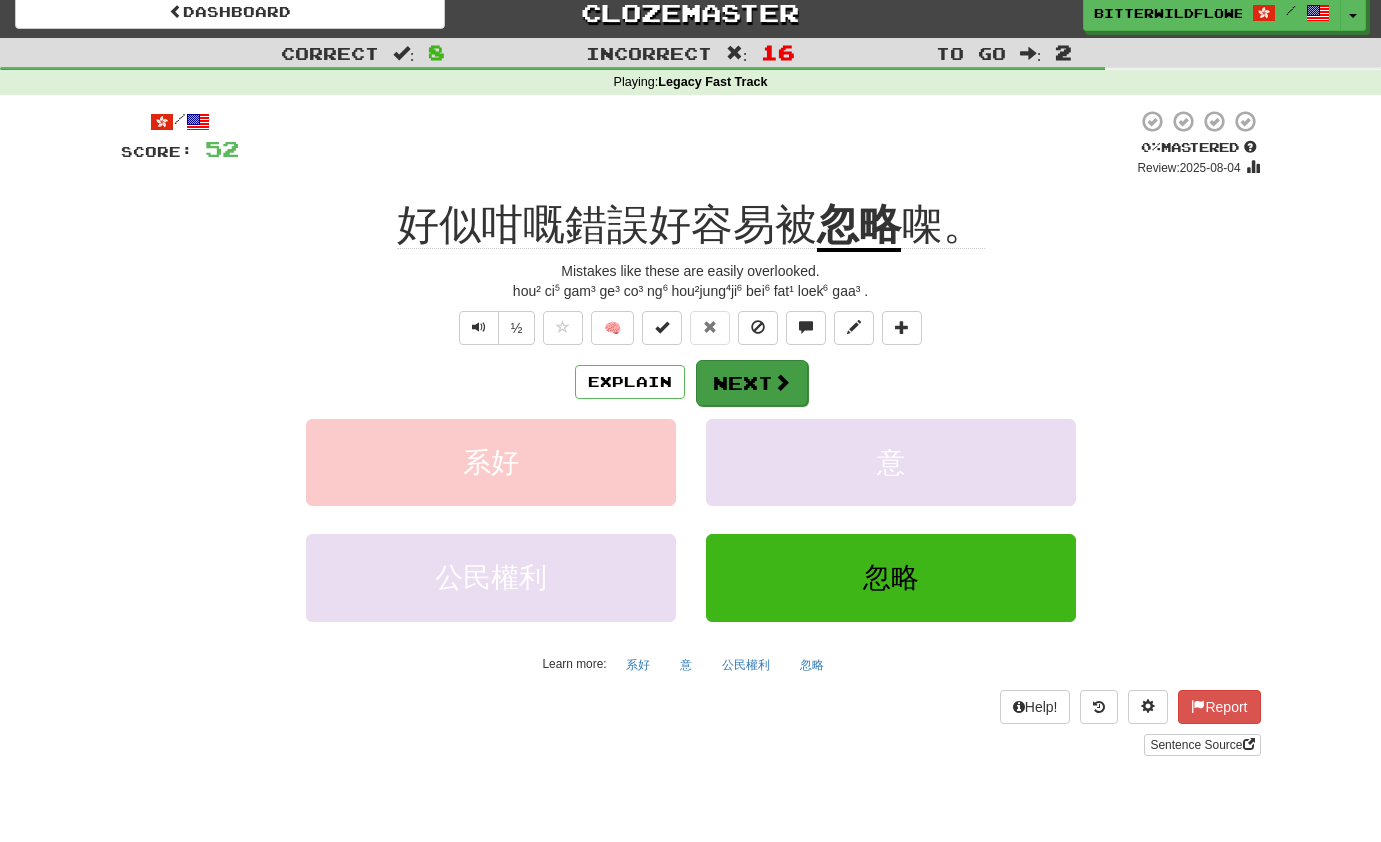 click on "Next" at bounding box center (752, 383) 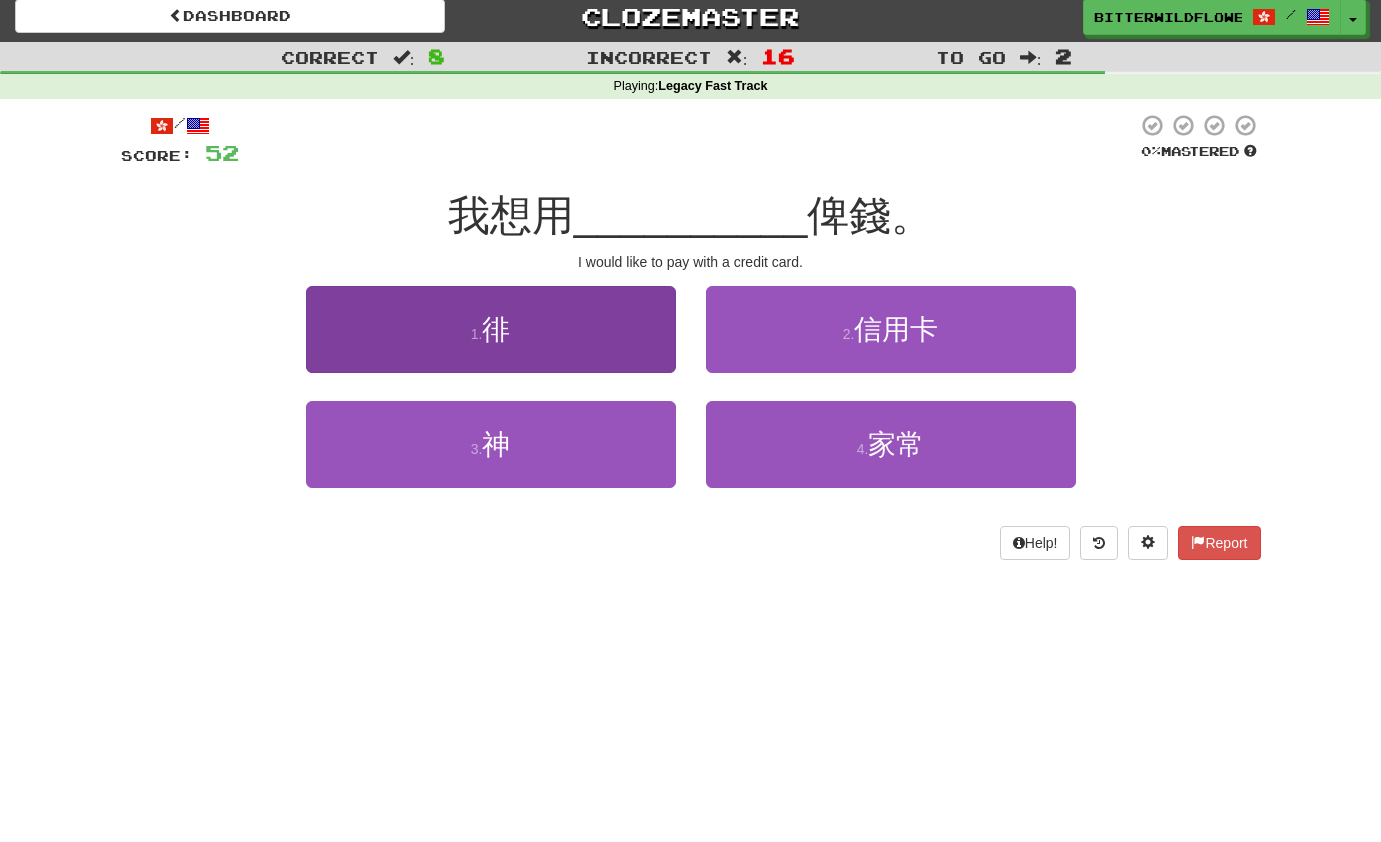 click on "1 .  徘" at bounding box center [491, 329] 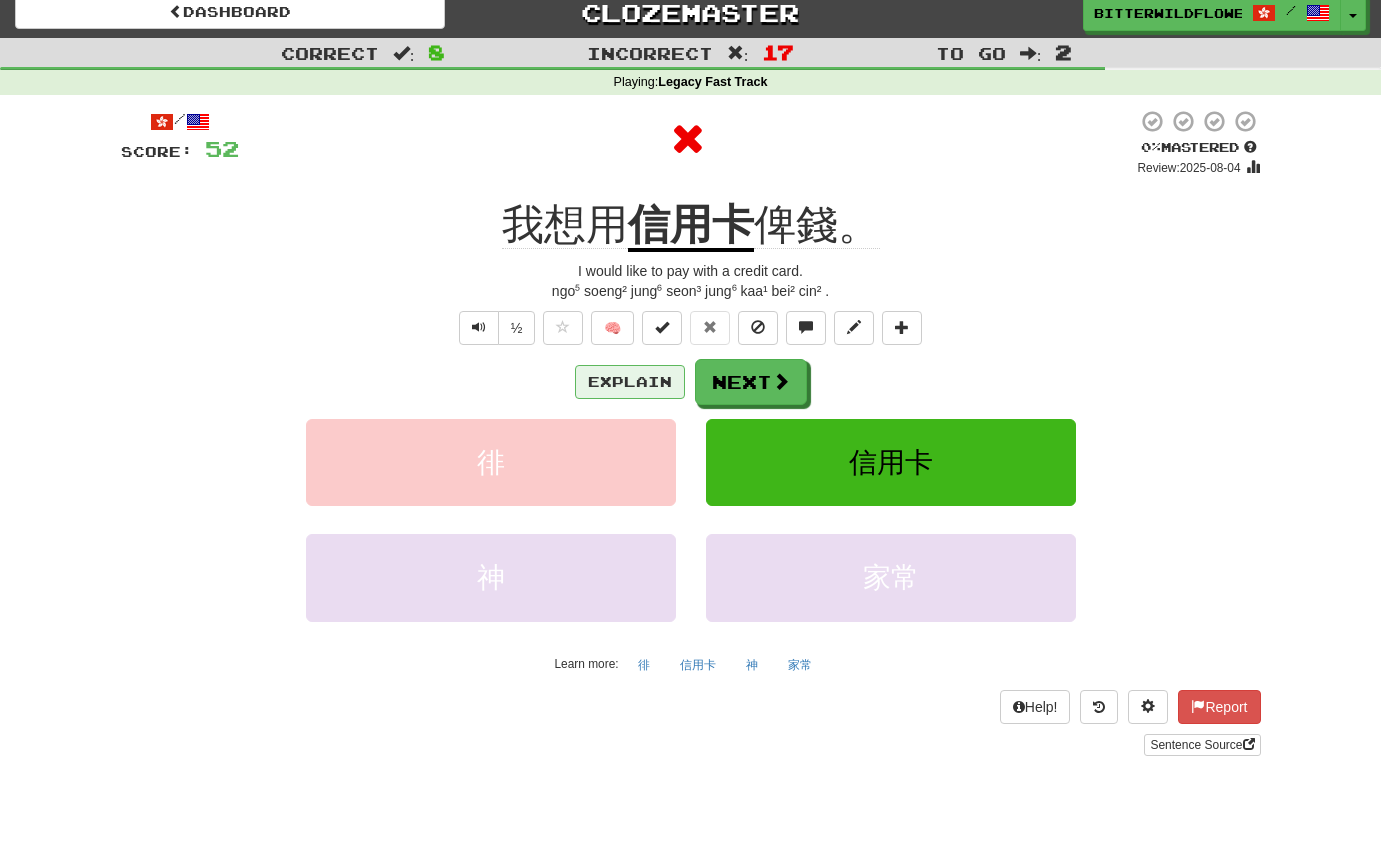 scroll, scrollTop: 17, scrollLeft: 0, axis: vertical 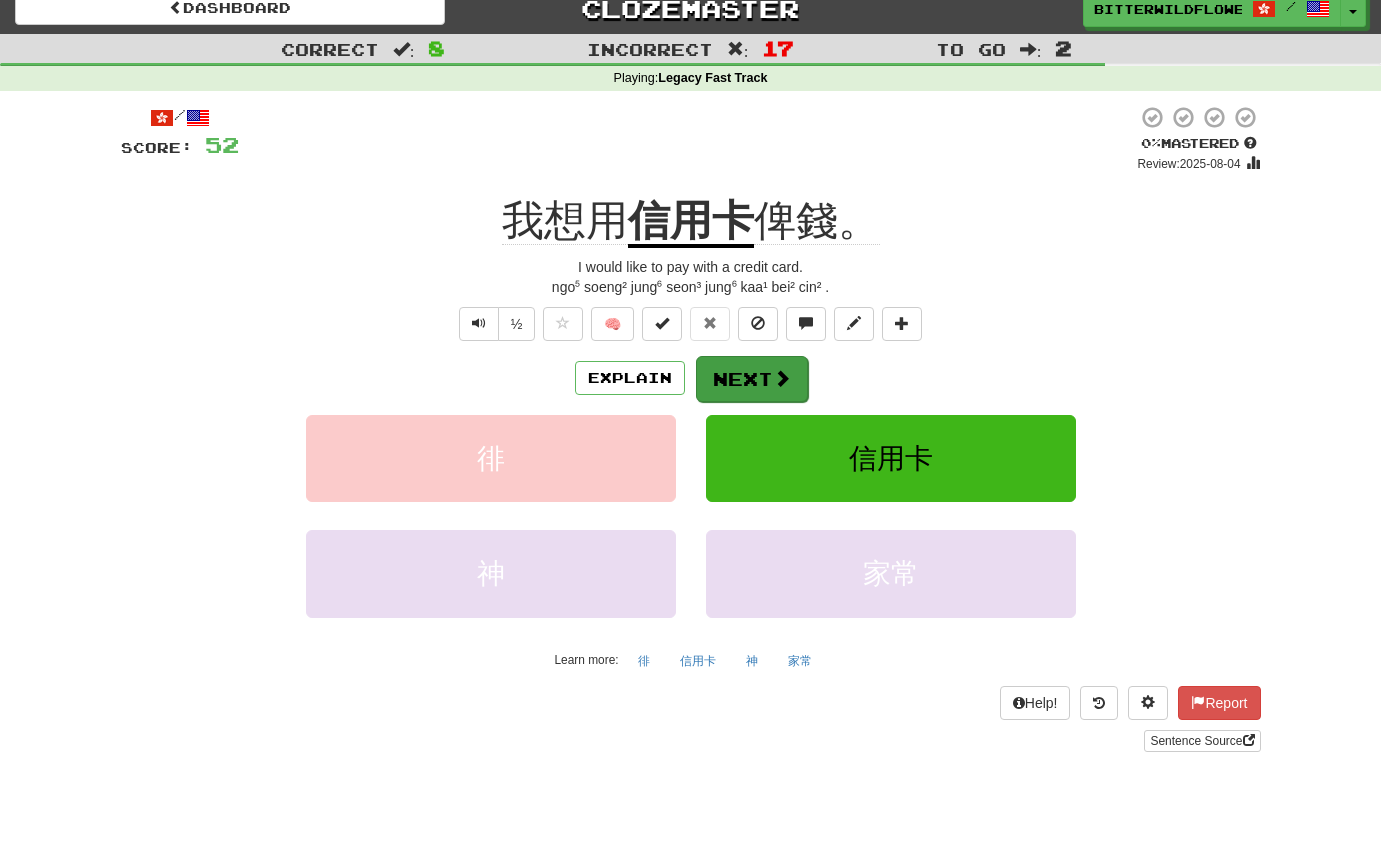 click on "Next" at bounding box center (752, 379) 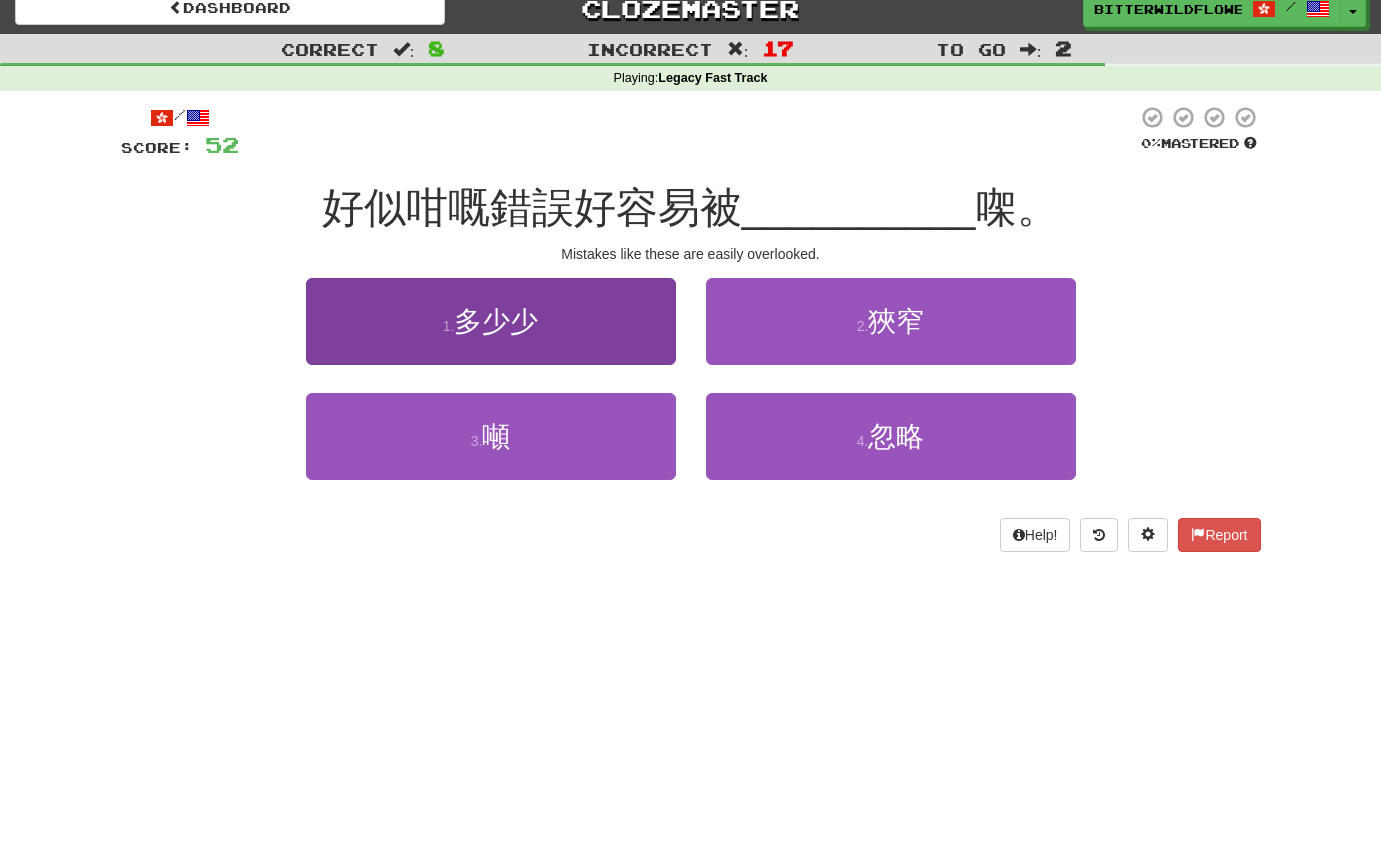 click on "多少少" at bounding box center [496, 321] 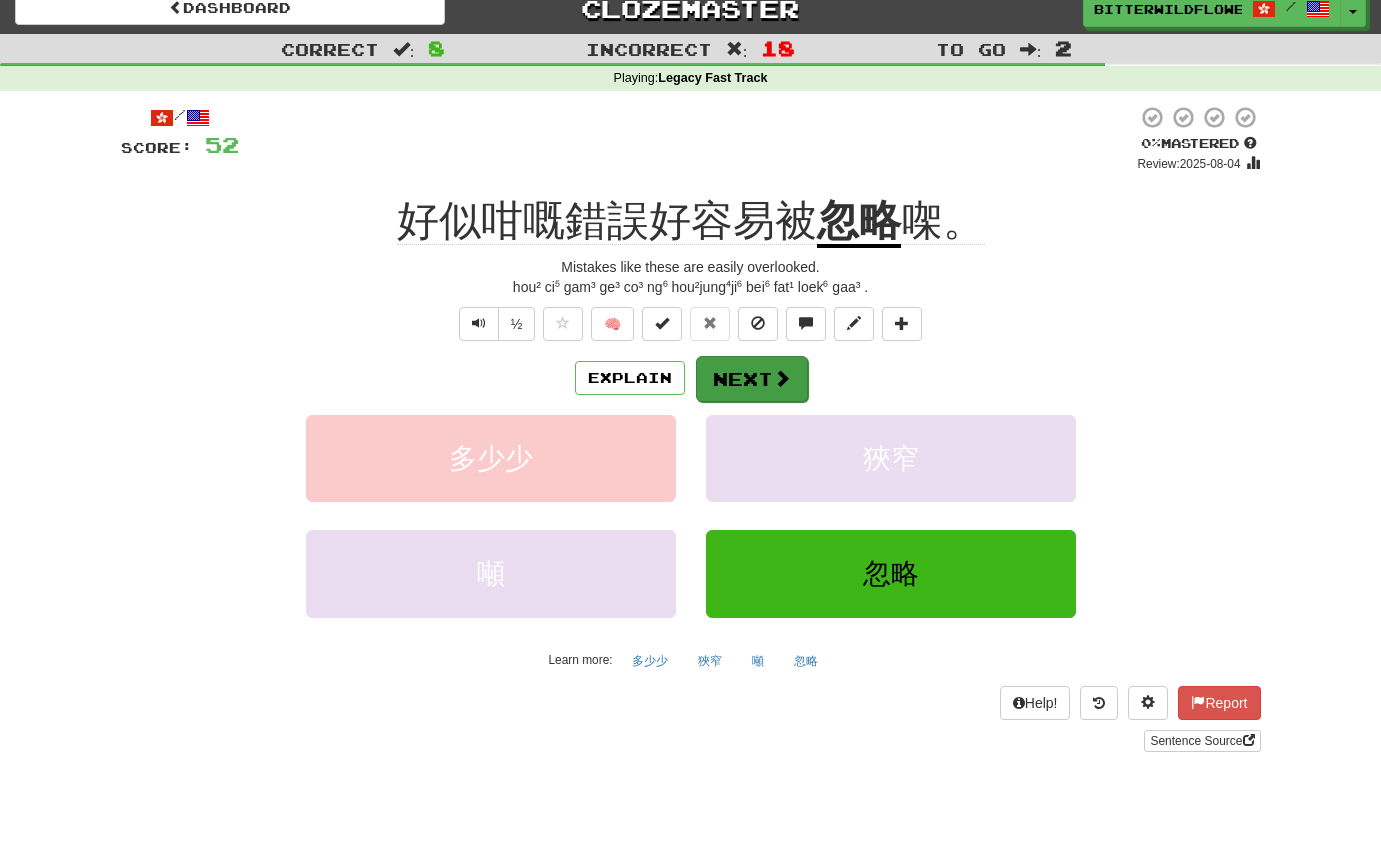 scroll, scrollTop: 151, scrollLeft: 0, axis: vertical 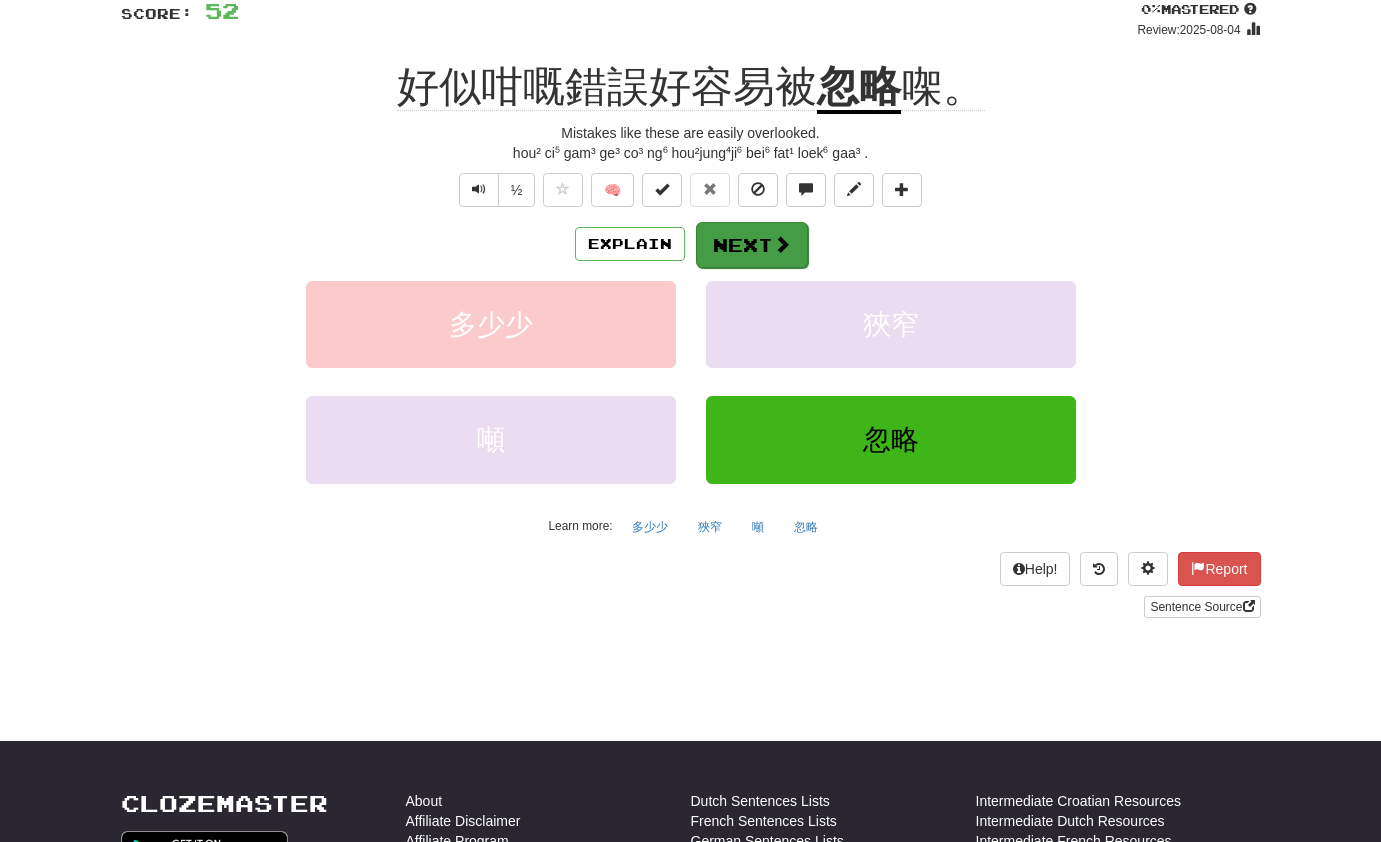 click on "Next" at bounding box center [752, 245] 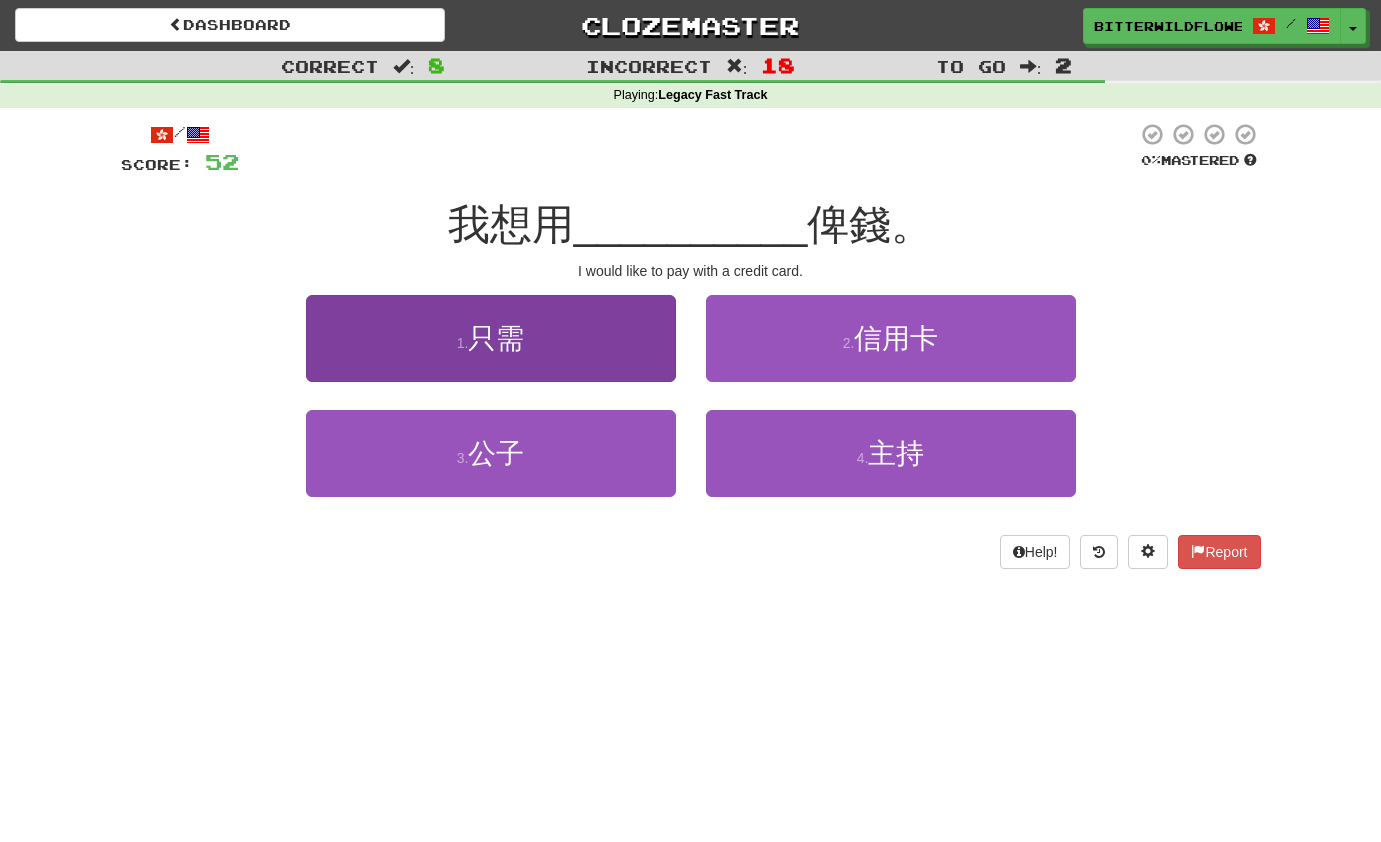 scroll, scrollTop: 0, scrollLeft: 0, axis: both 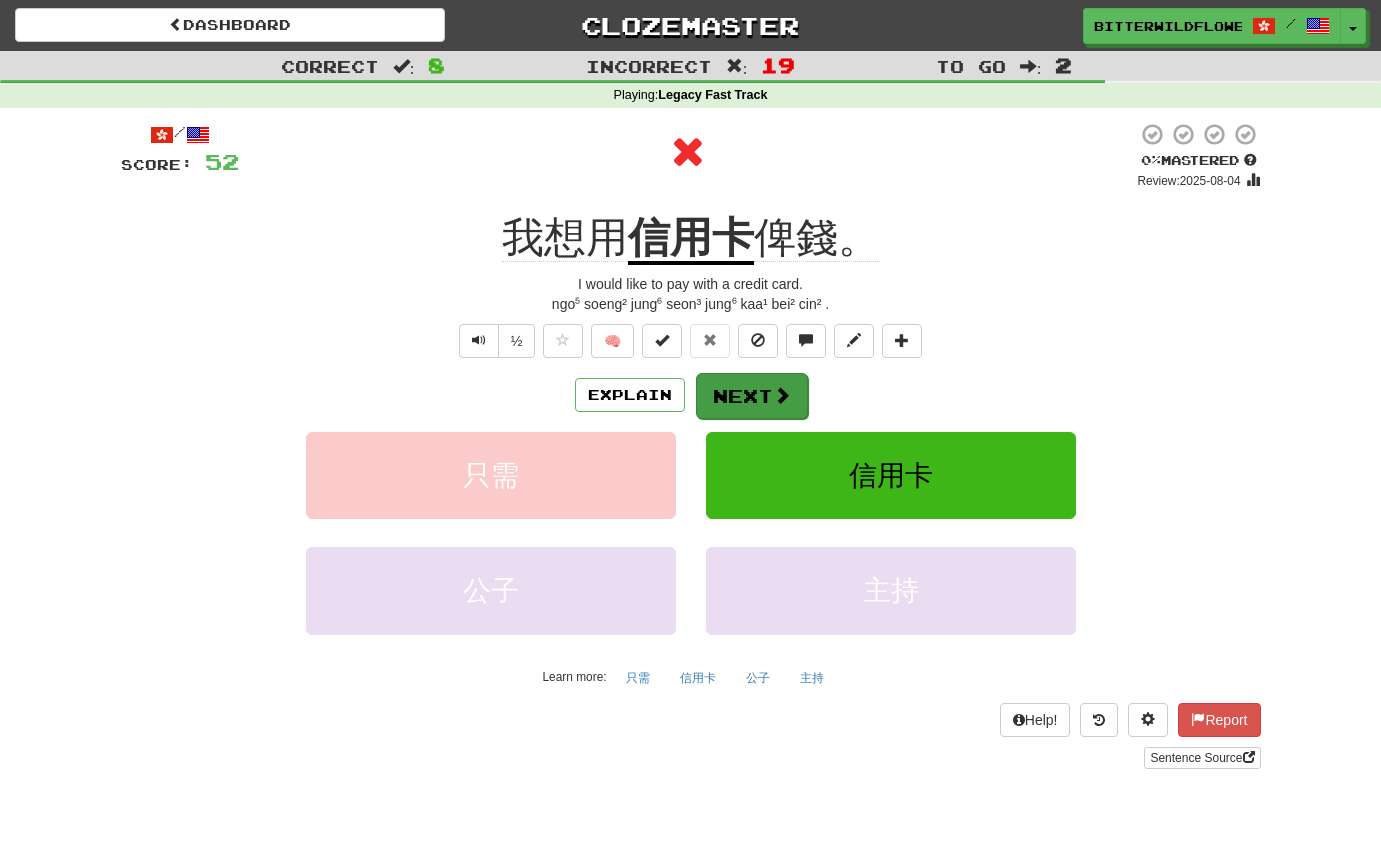 click on "Next" at bounding box center [752, 396] 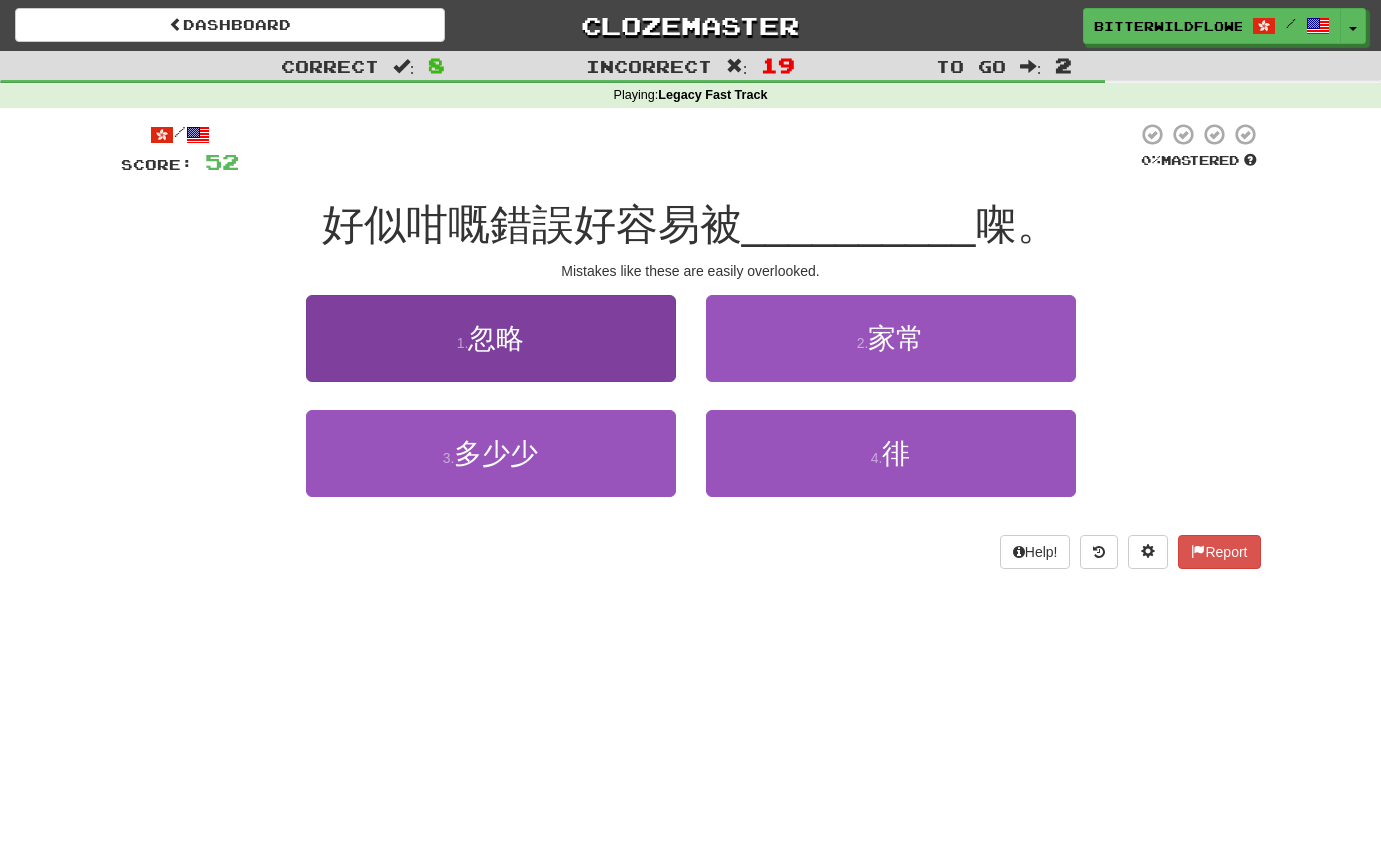 click on "1 .  忽略" at bounding box center (491, 338) 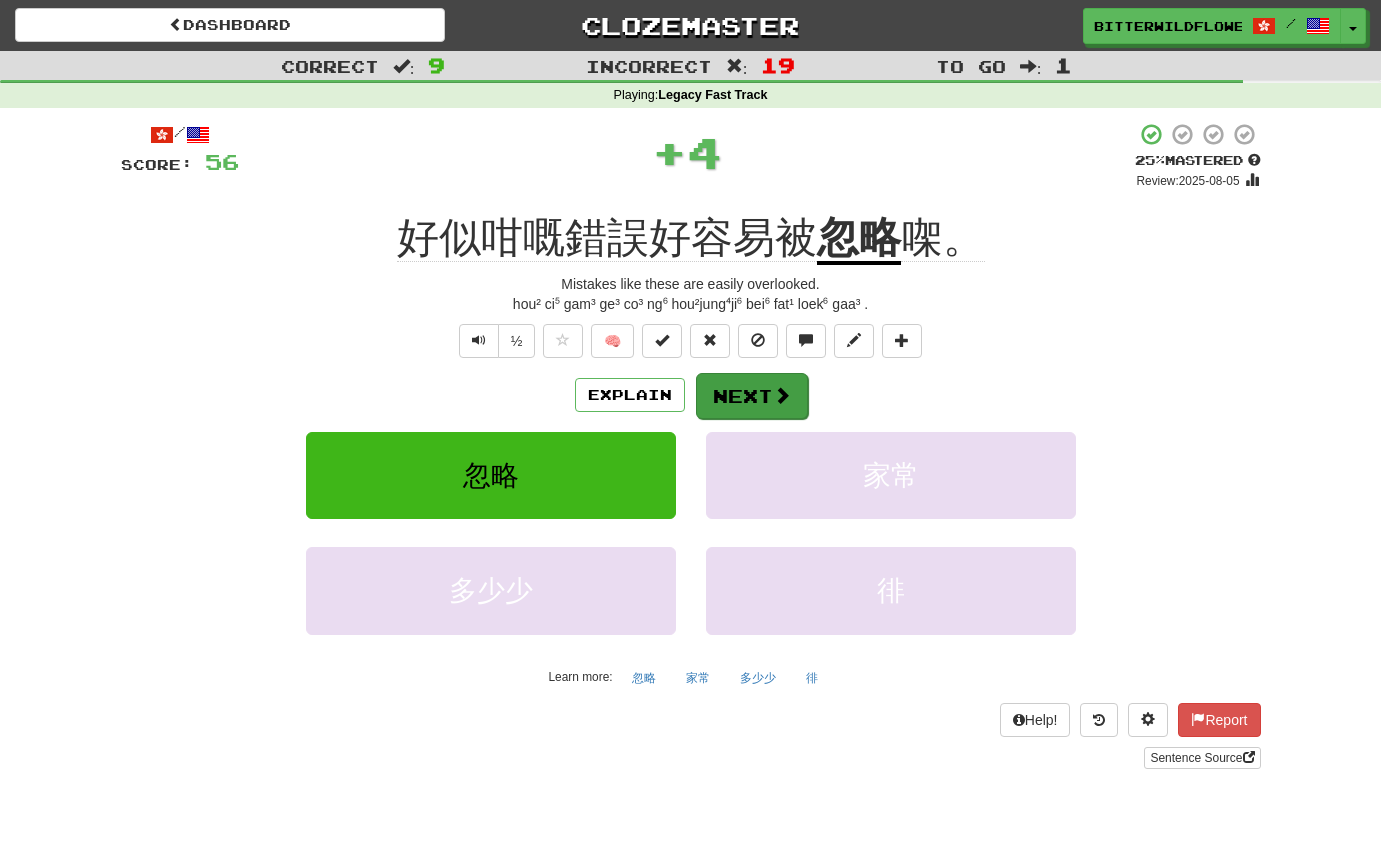 scroll, scrollTop: 0, scrollLeft: 0, axis: both 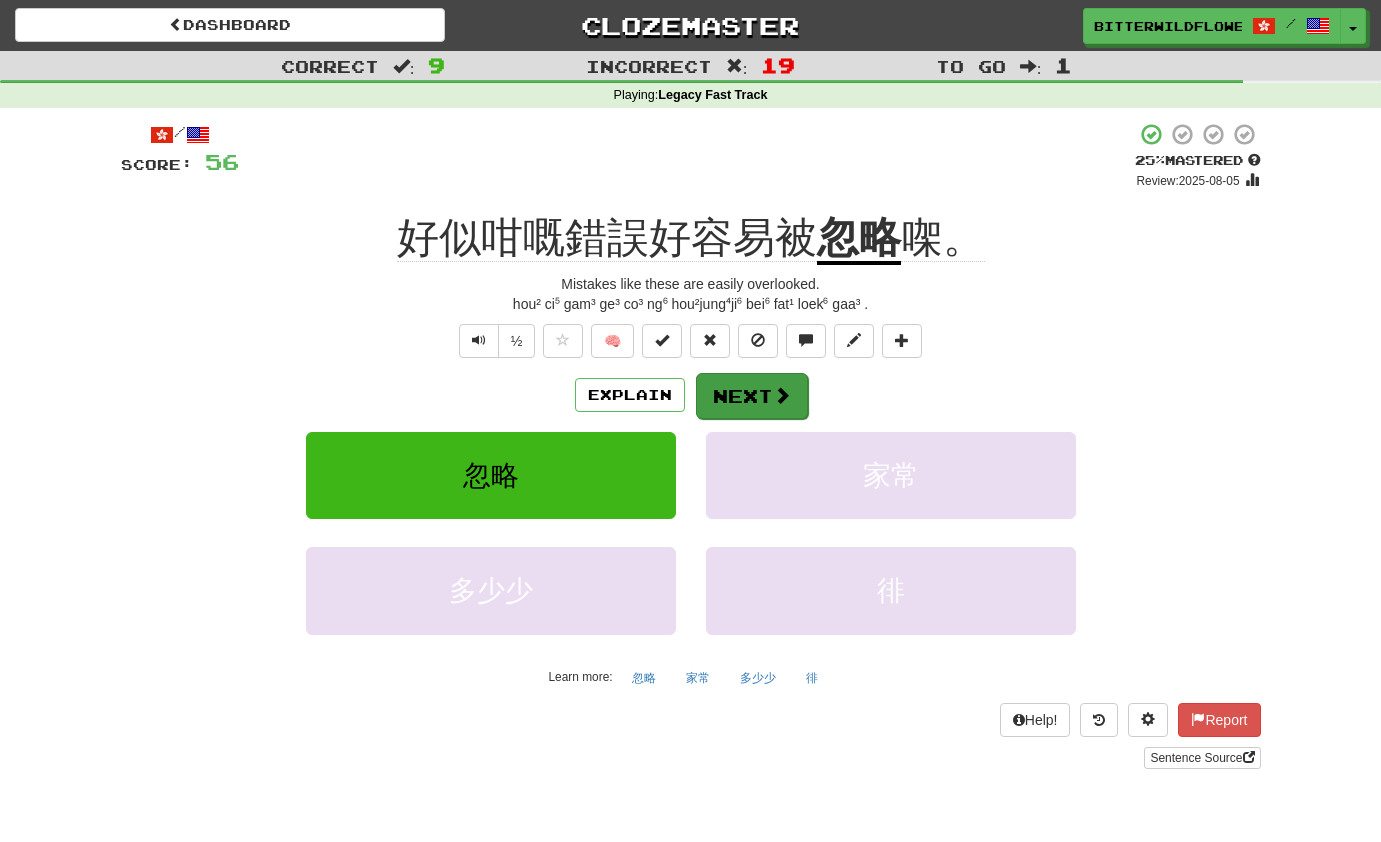 click on "Next" at bounding box center [752, 396] 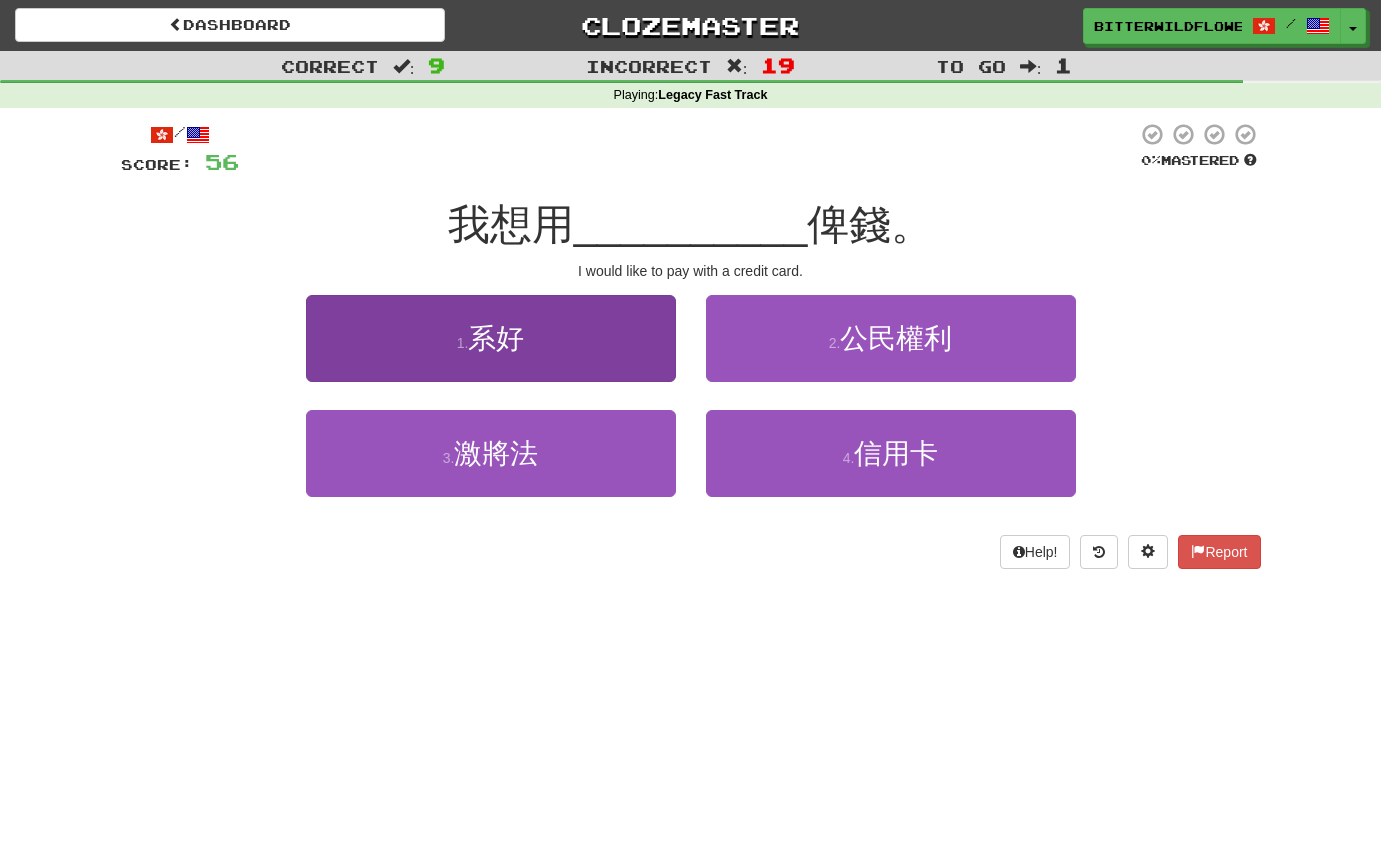 click on "系好" at bounding box center (496, 338) 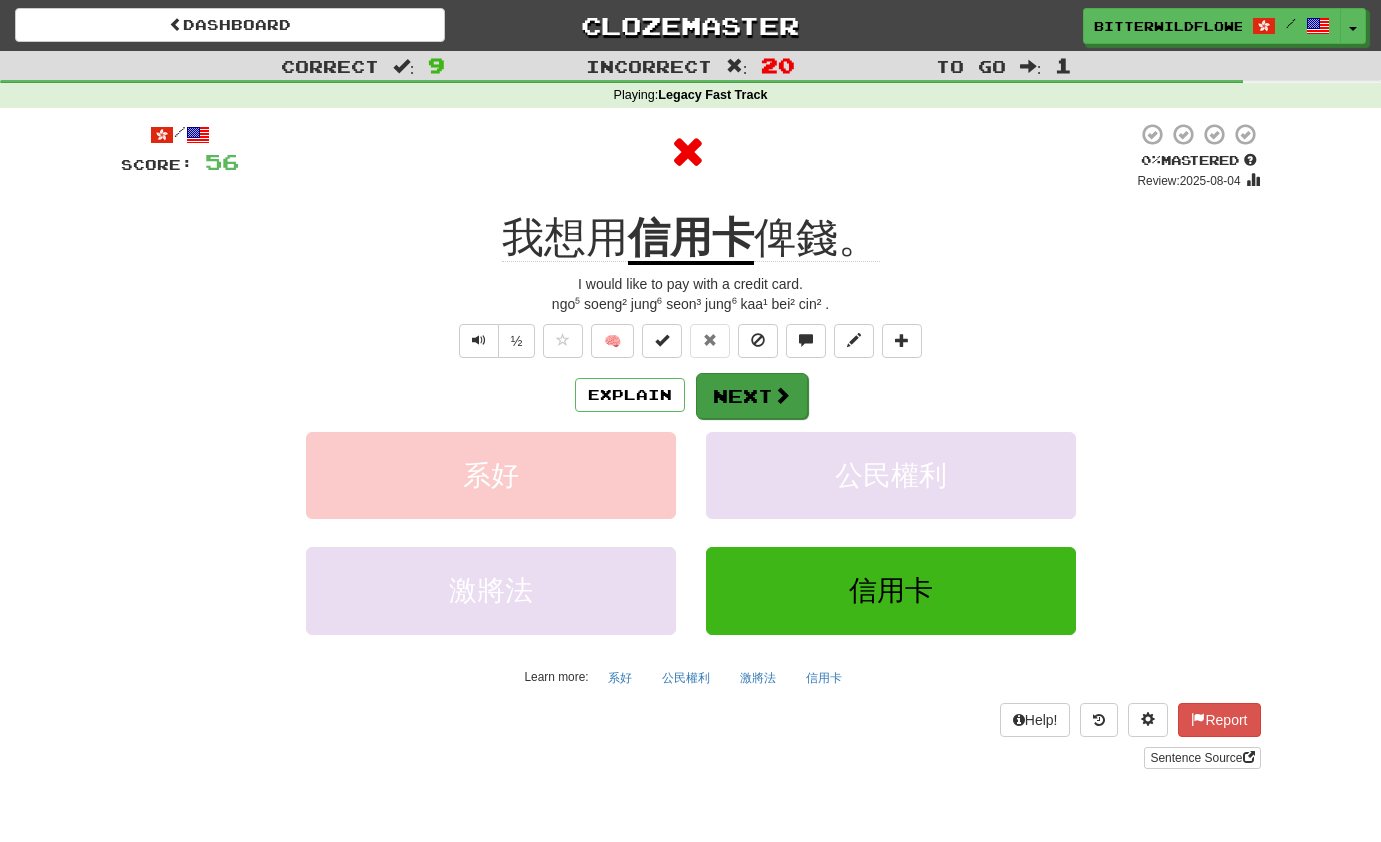 click on "Next" at bounding box center [752, 396] 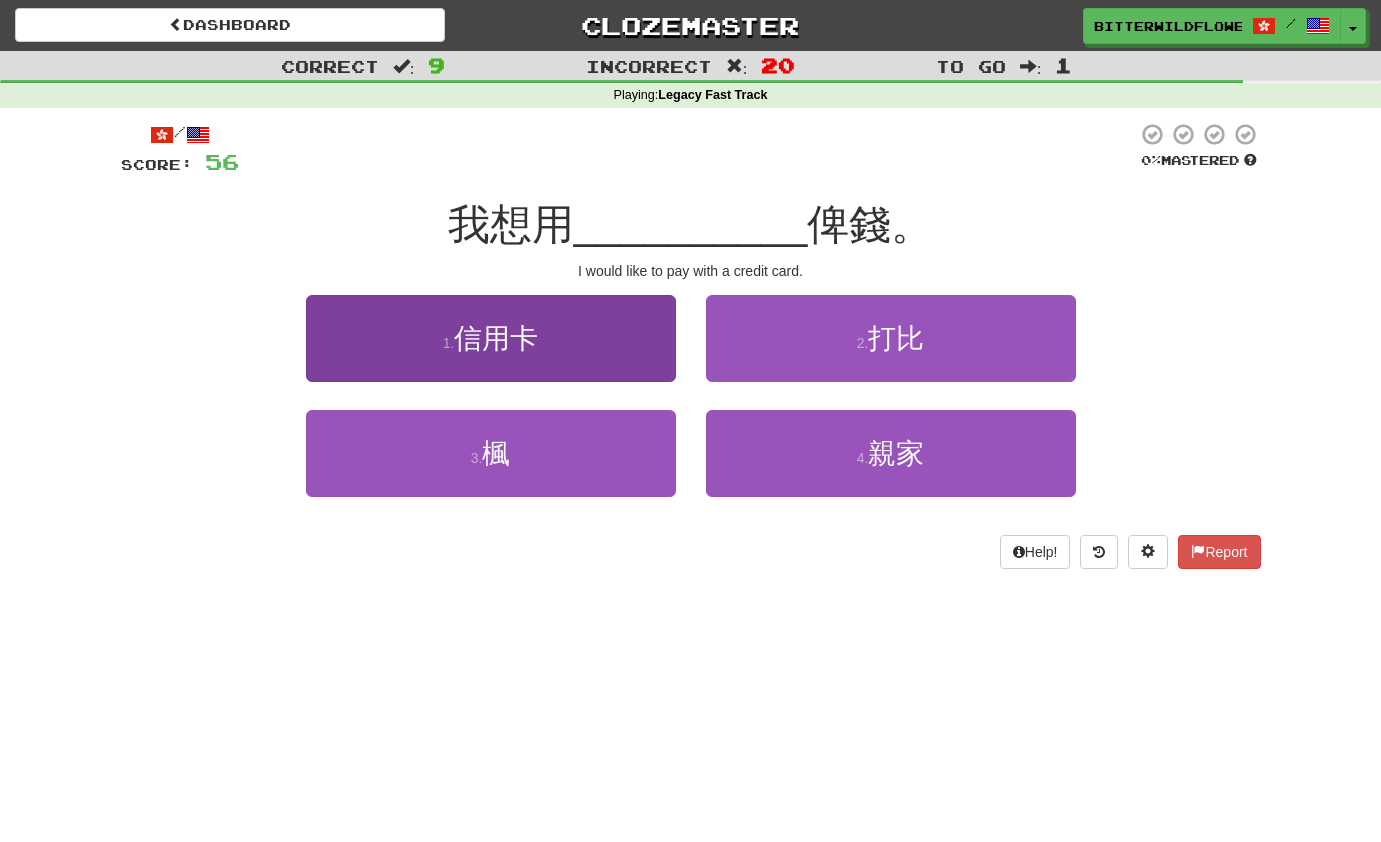 click on "1 .  信用卡" at bounding box center (491, 338) 